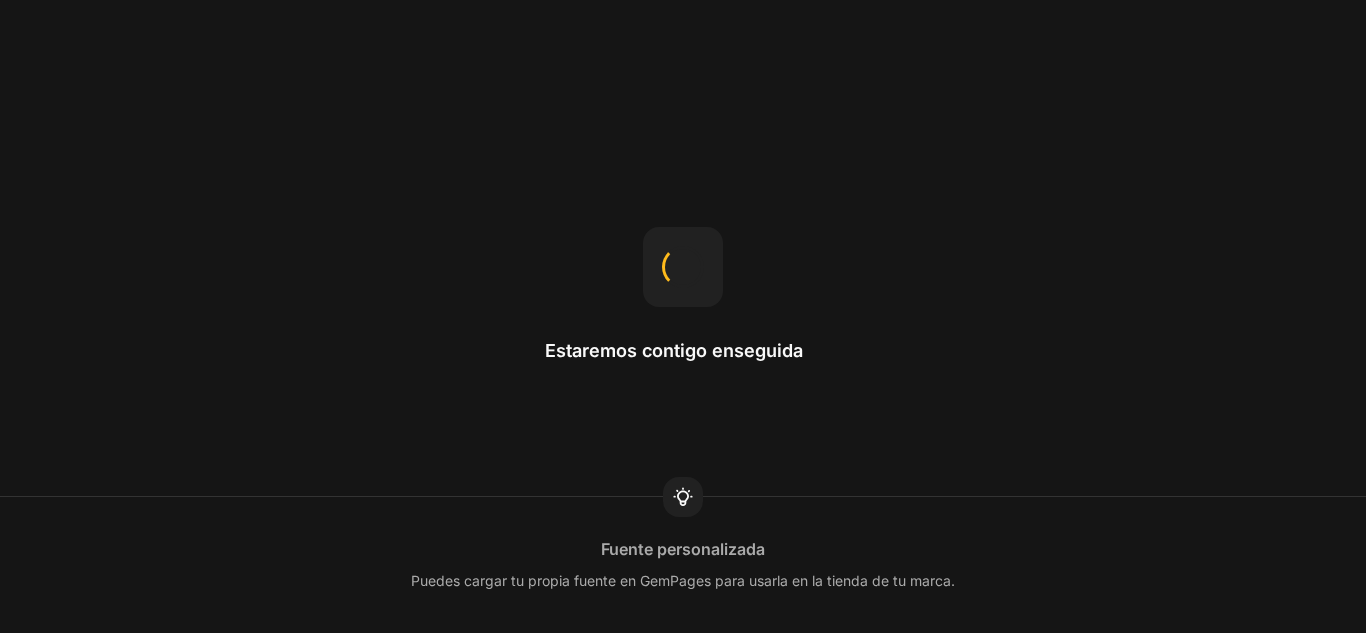 scroll, scrollTop: 0, scrollLeft: 0, axis: both 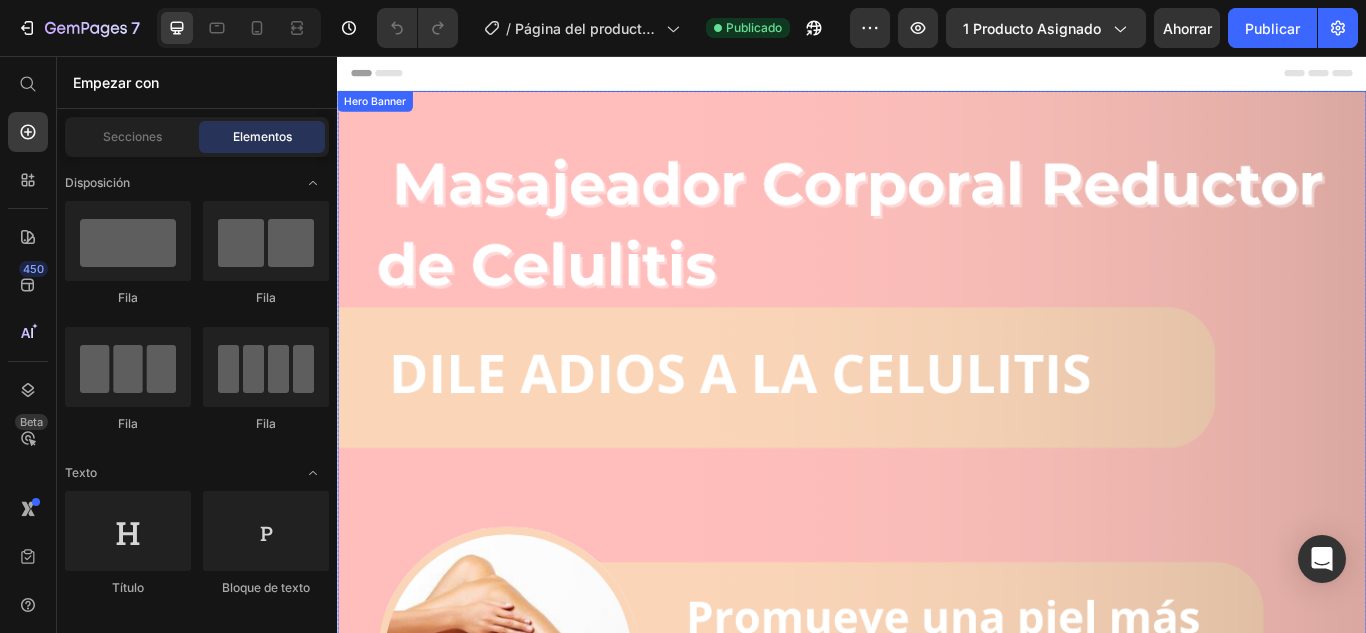click at bounding box center (937, 1163) 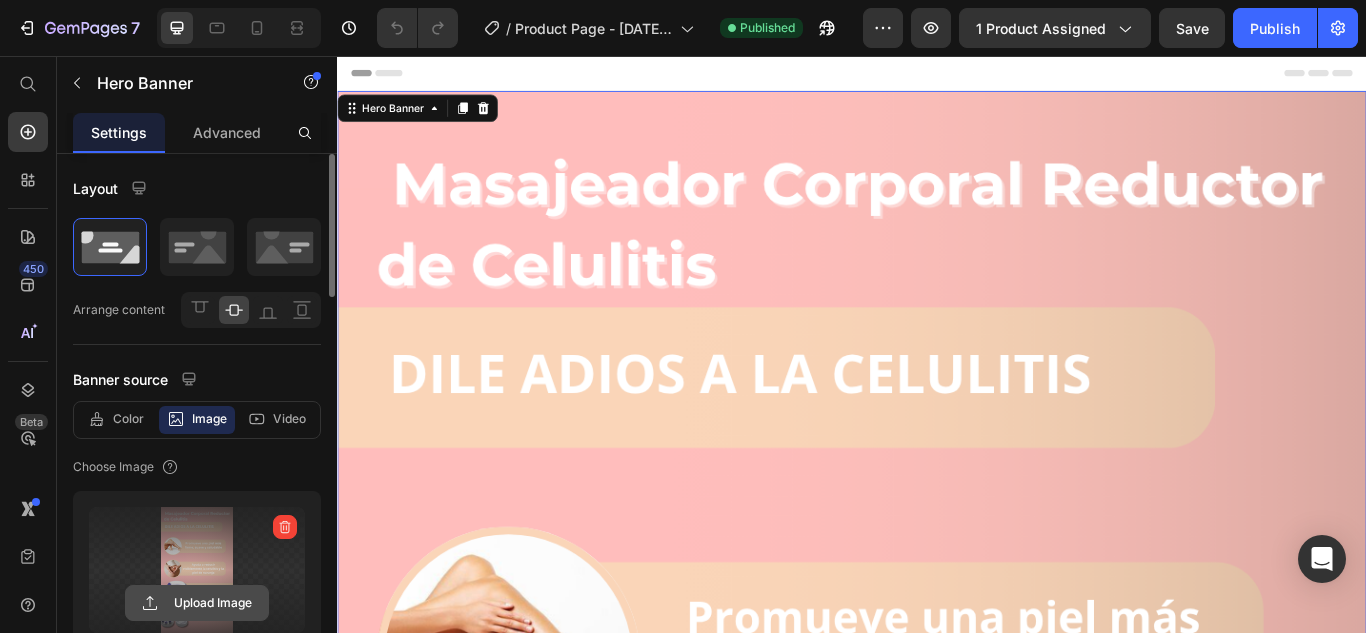 click 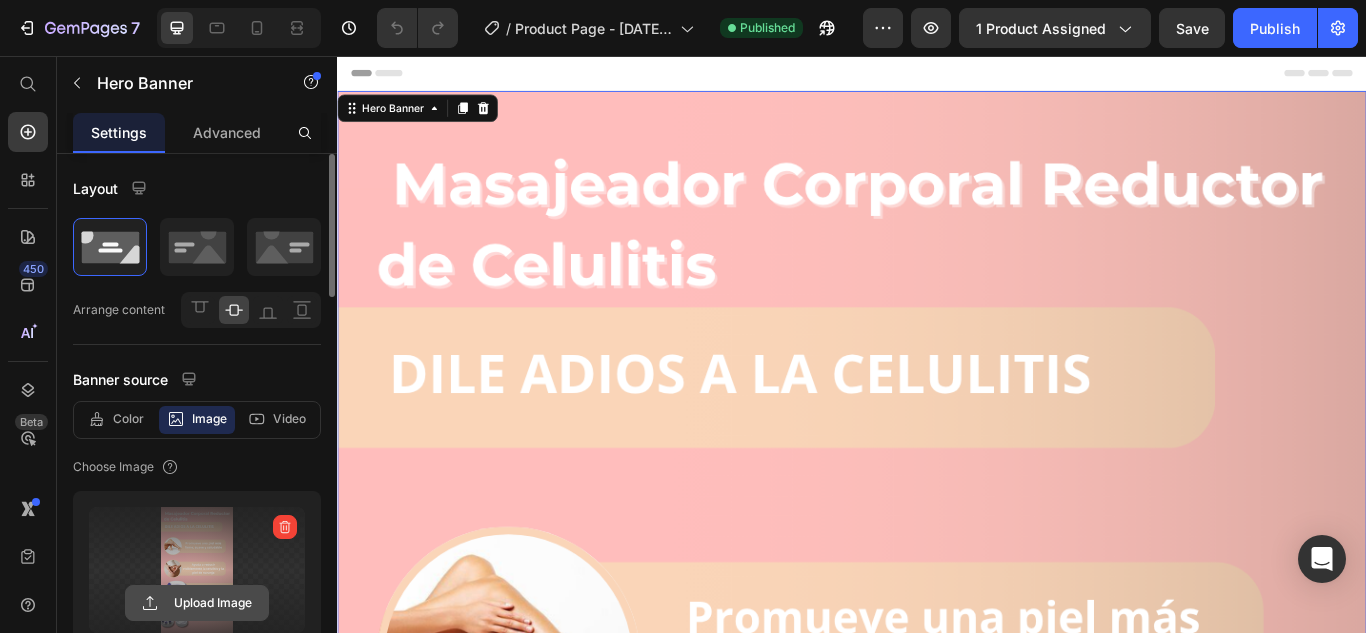 click 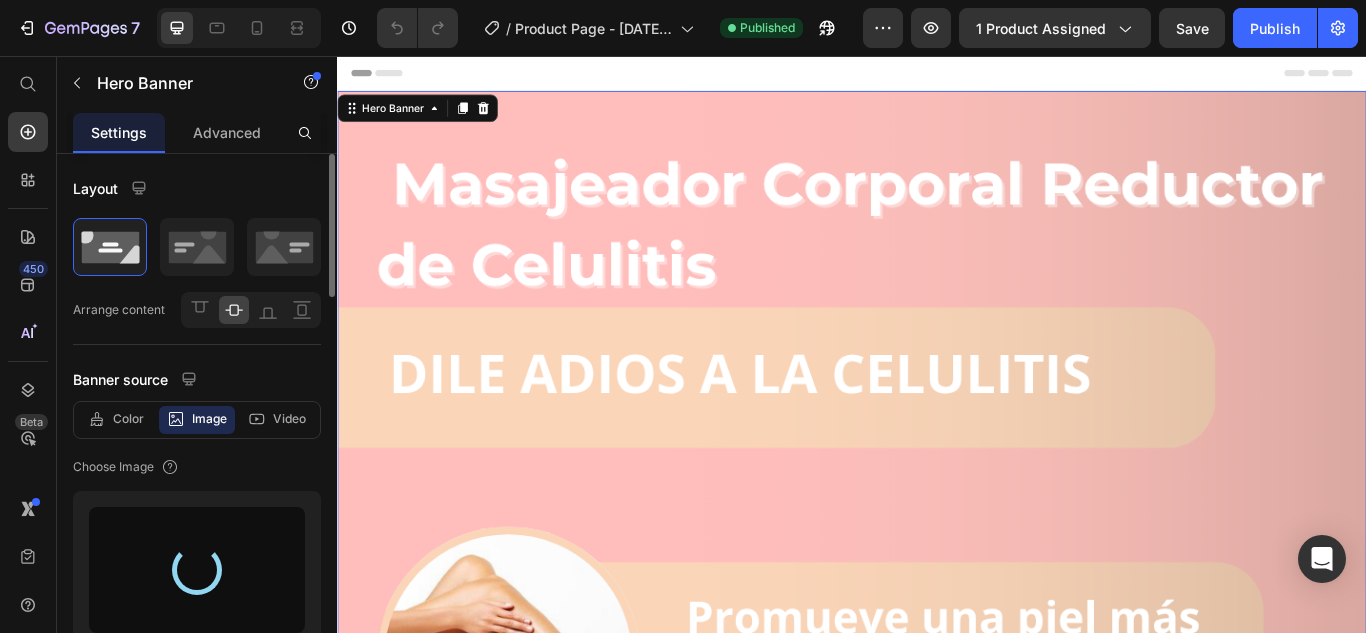 type on "[URL][DOMAIN_NAME]" 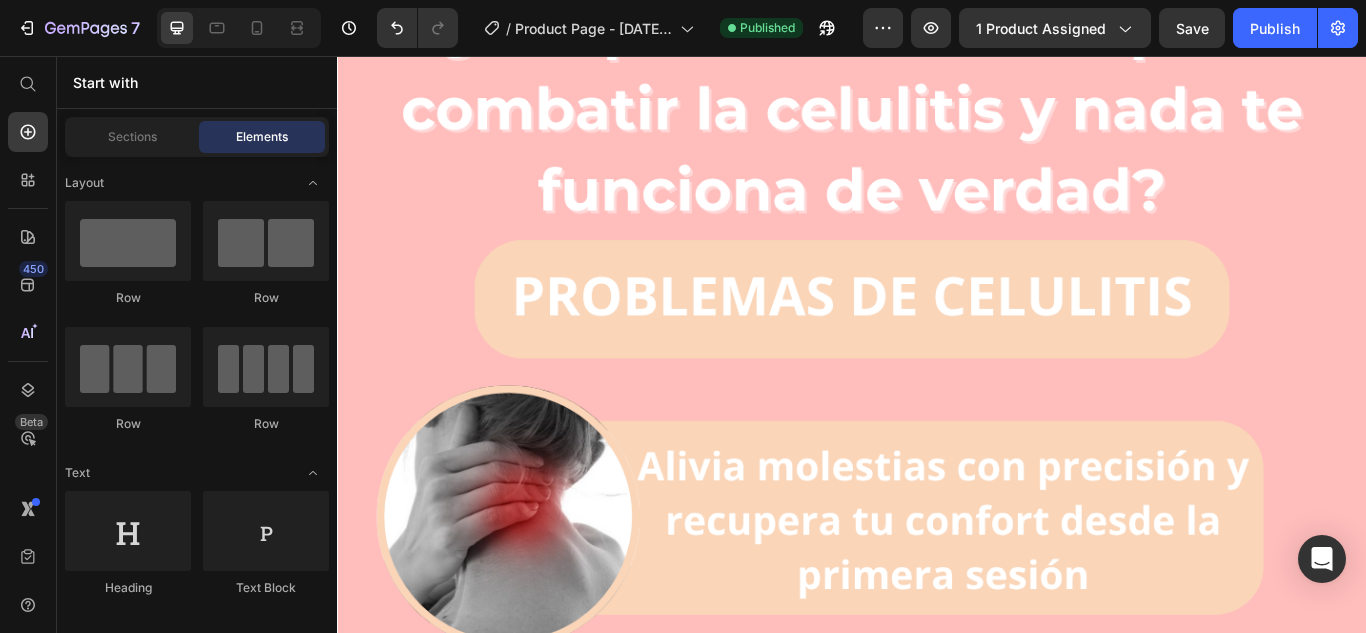 scroll, scrollTop: 5832, scrollLeft: 0, axis: vertical 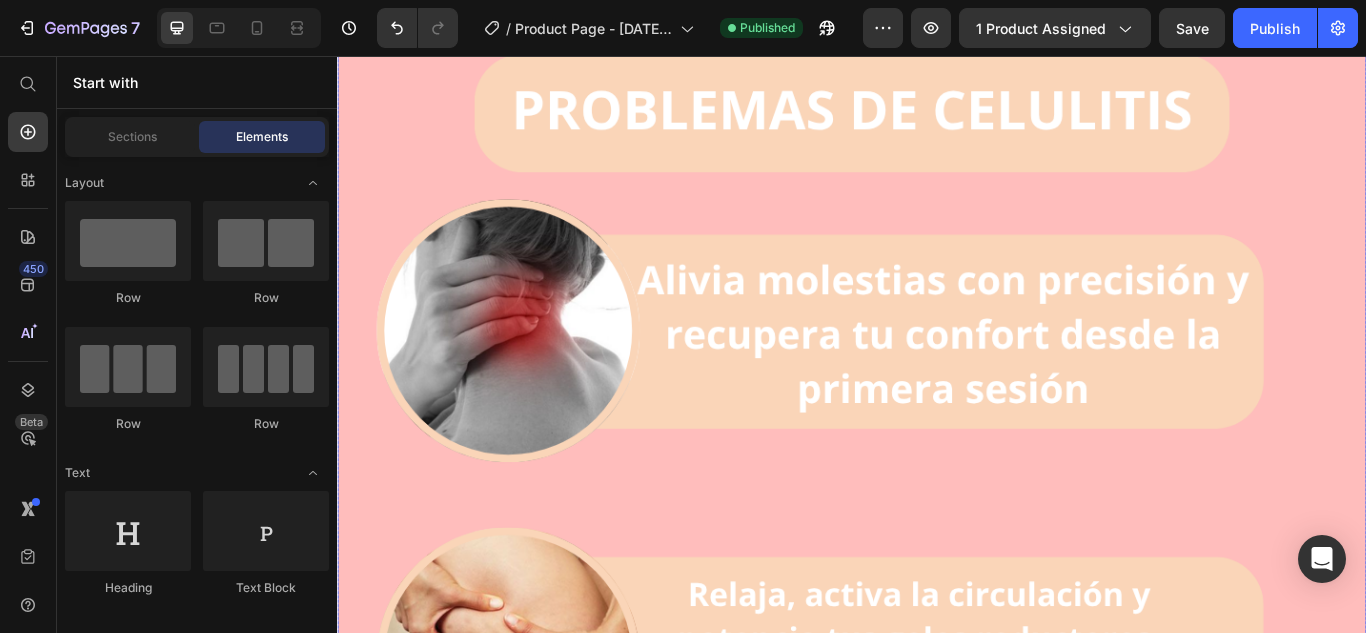 click at bounding box center [937, 781] 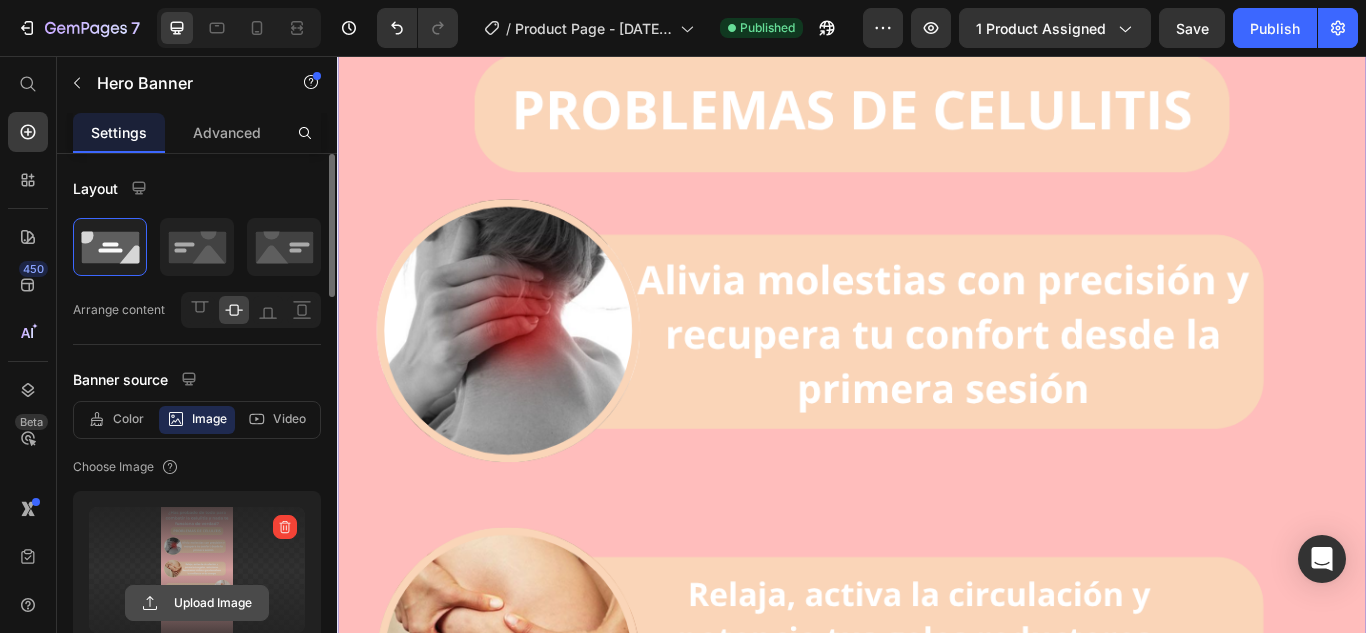 click 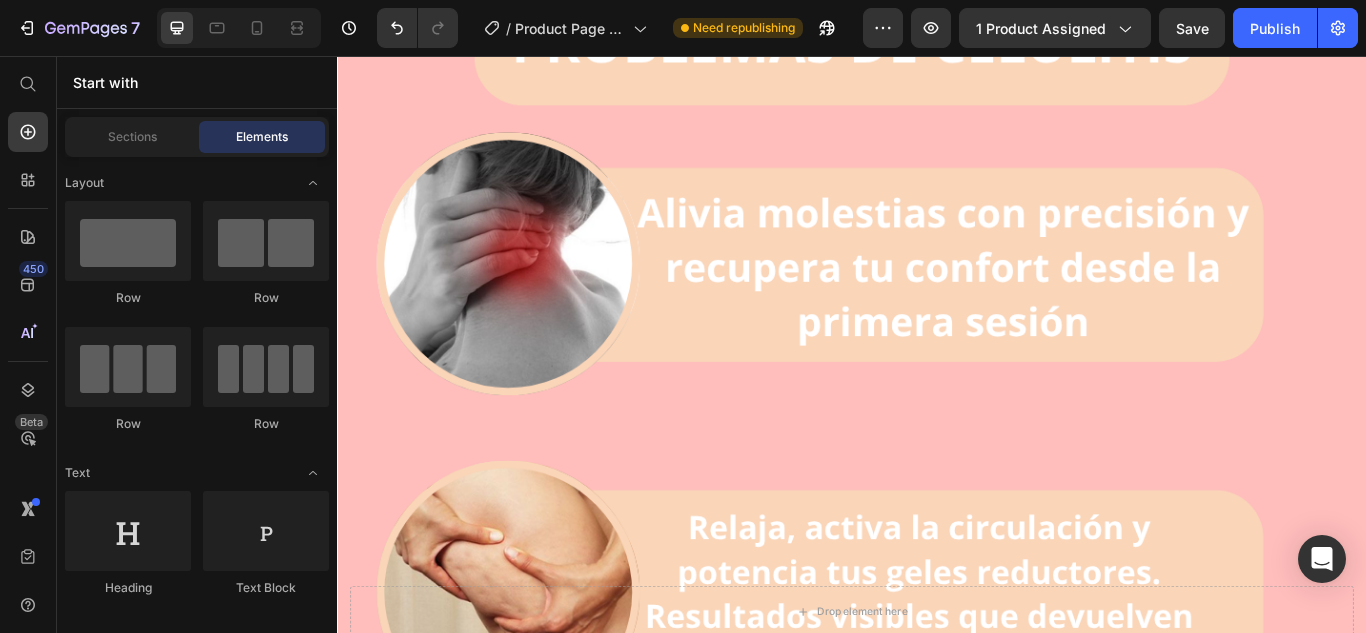 scroll, scrollTop: 5879, scrollLeft: 0, axis: vertical 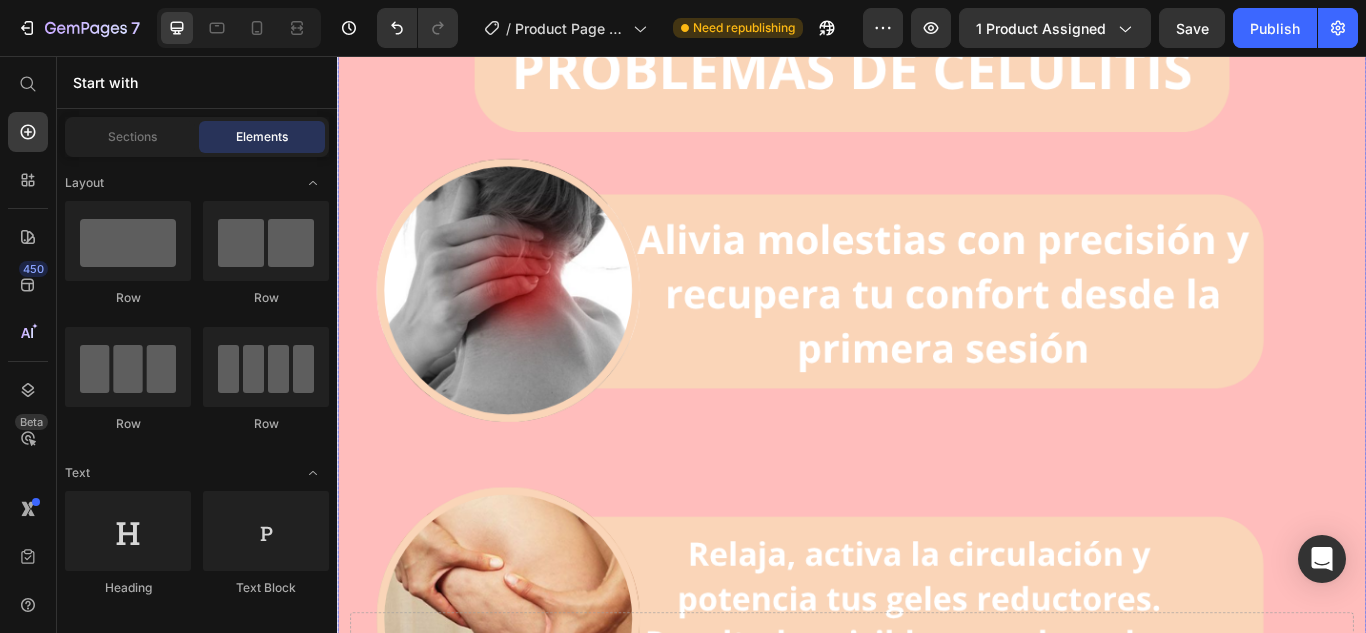 click at bounding box center [937, 734] 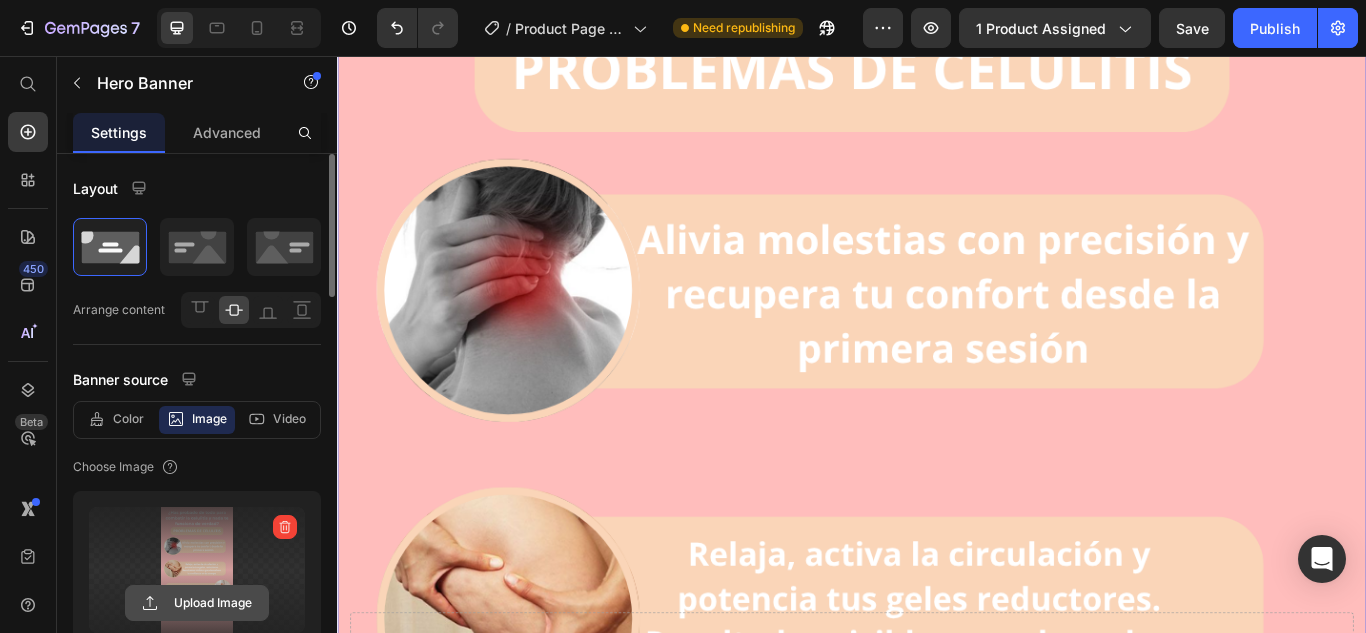 click 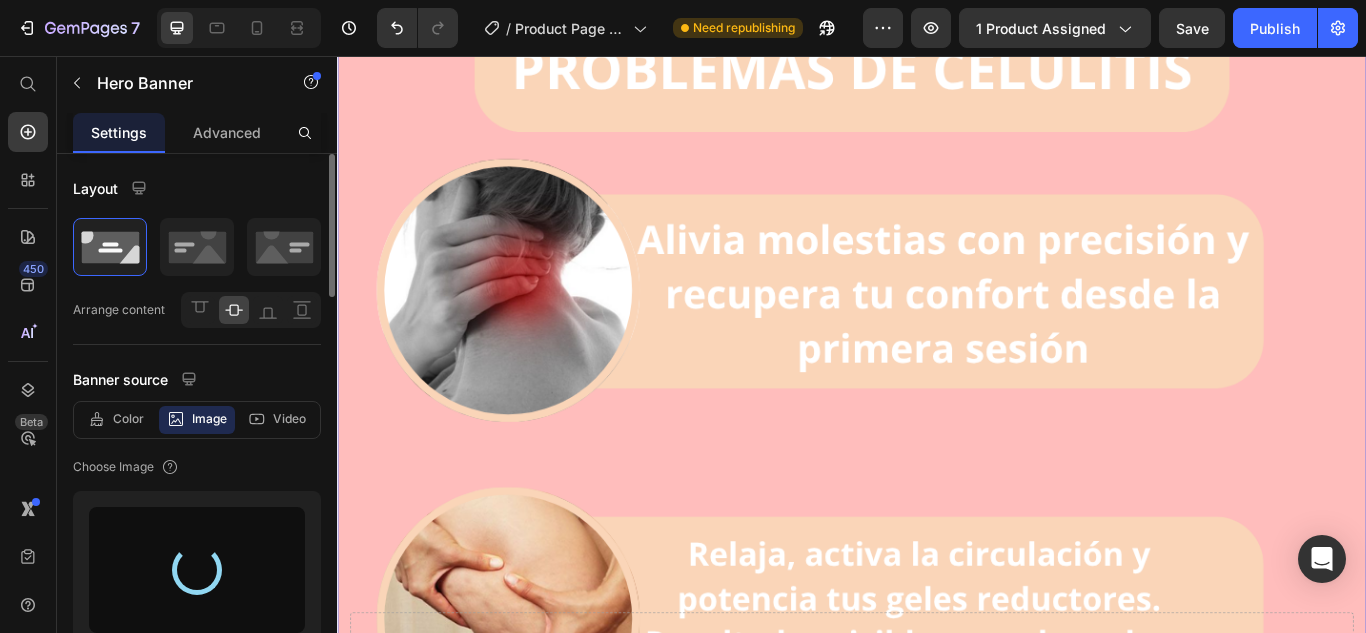 type on "[URL][DOMAIN_NAME]" 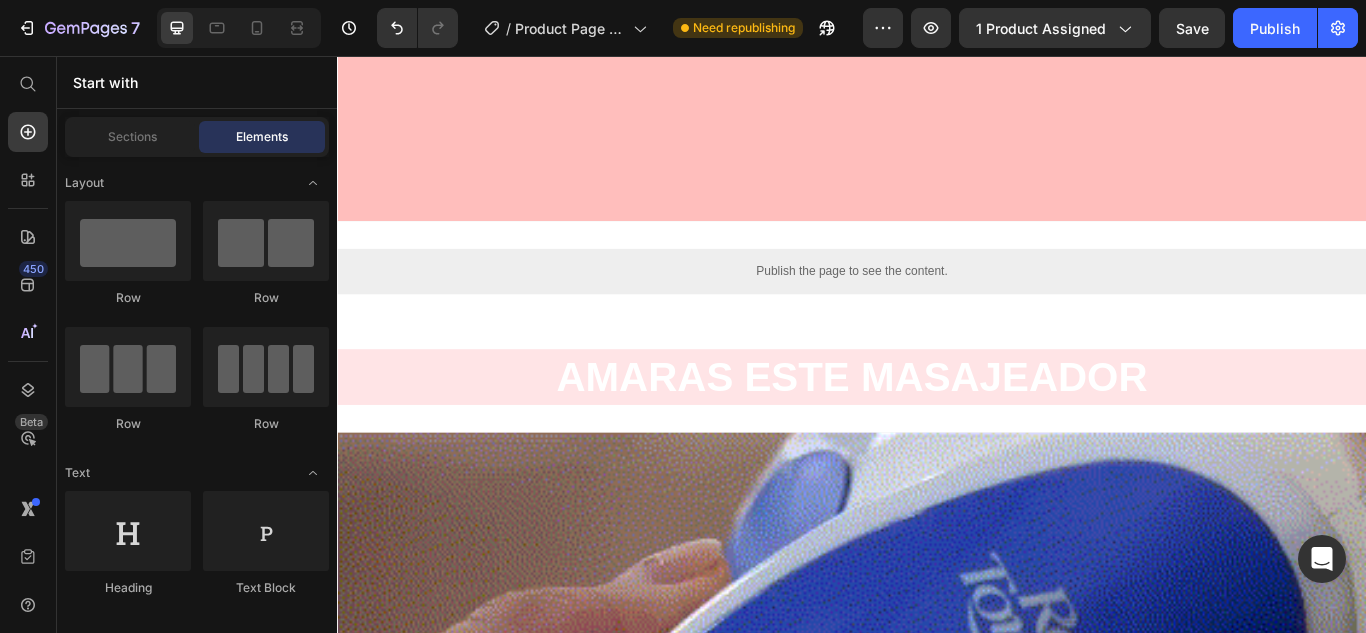 scroll, scrollTop: 6740, scrollLeft: 0, axis: vertical 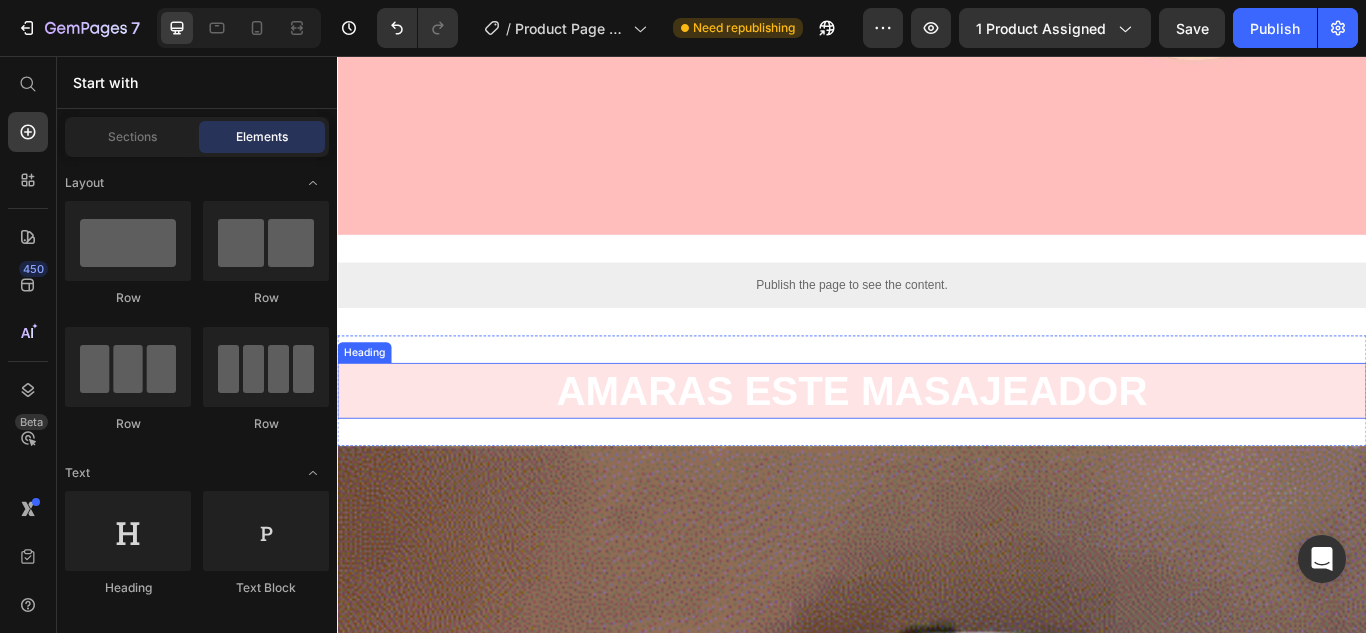 click on "AMARAS ESTE MASAJEADOR" at bounding box center (937, 446) 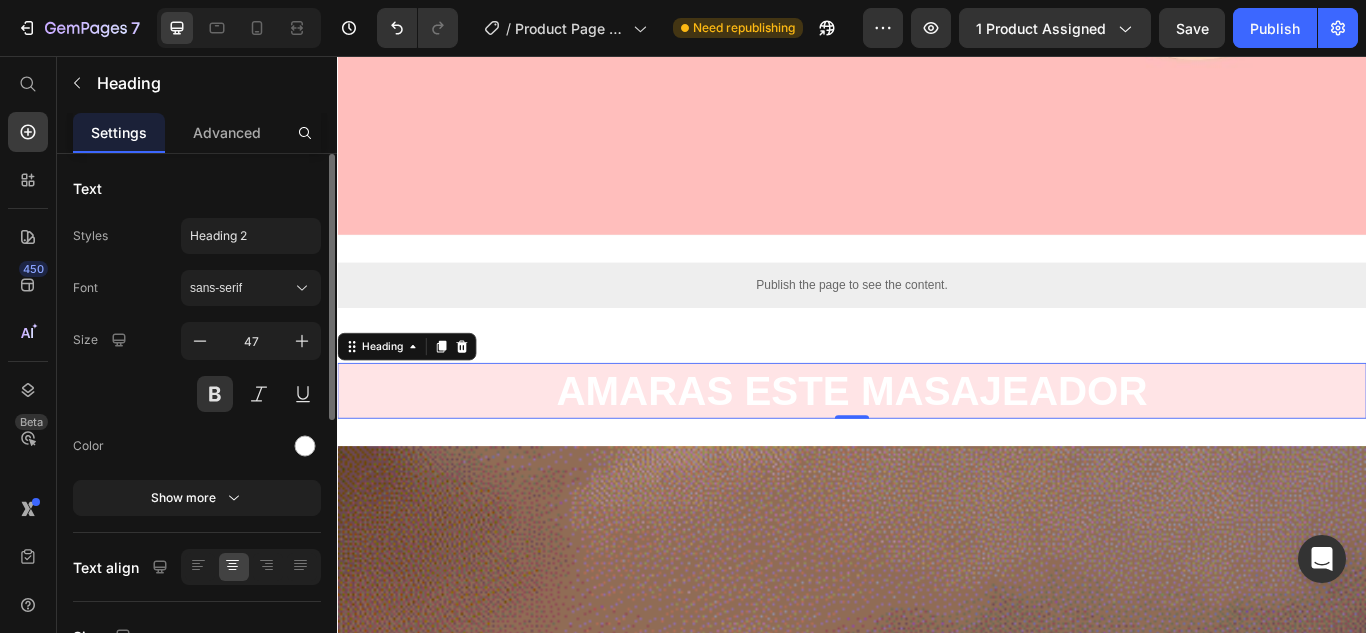 click on "AMARAS ESTE MASAJEADOR" at bounding box center (937, 446) 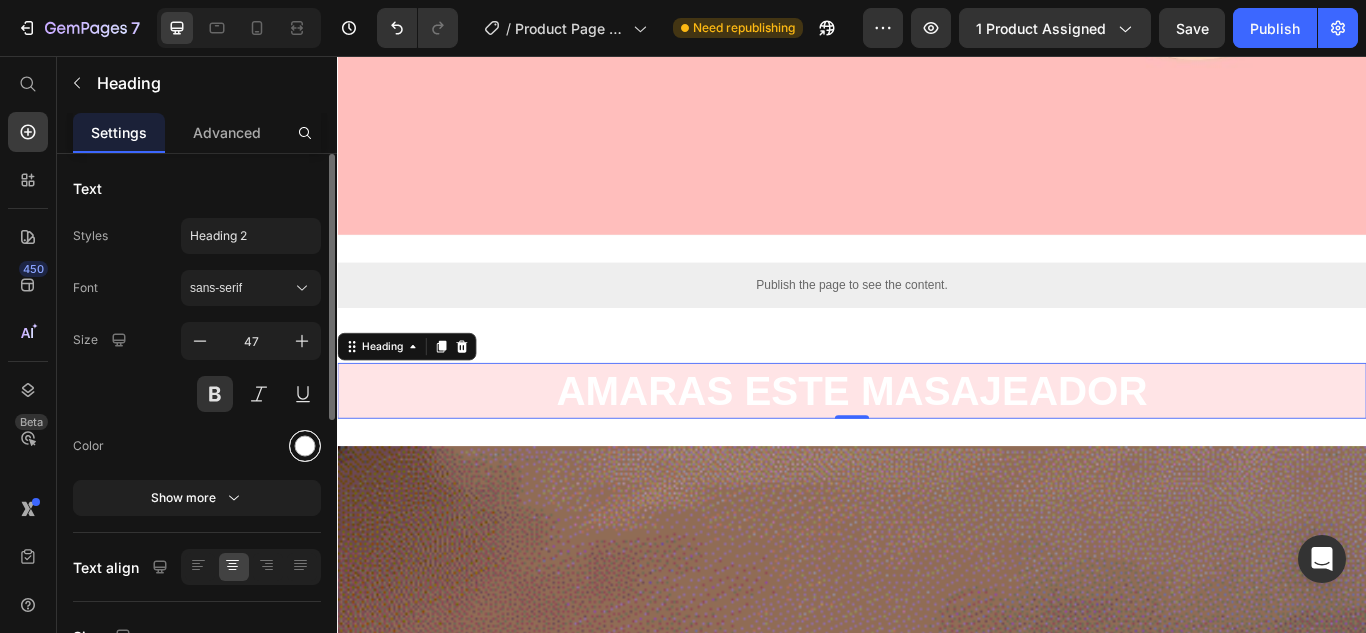 click at bounding box center [305, 446] 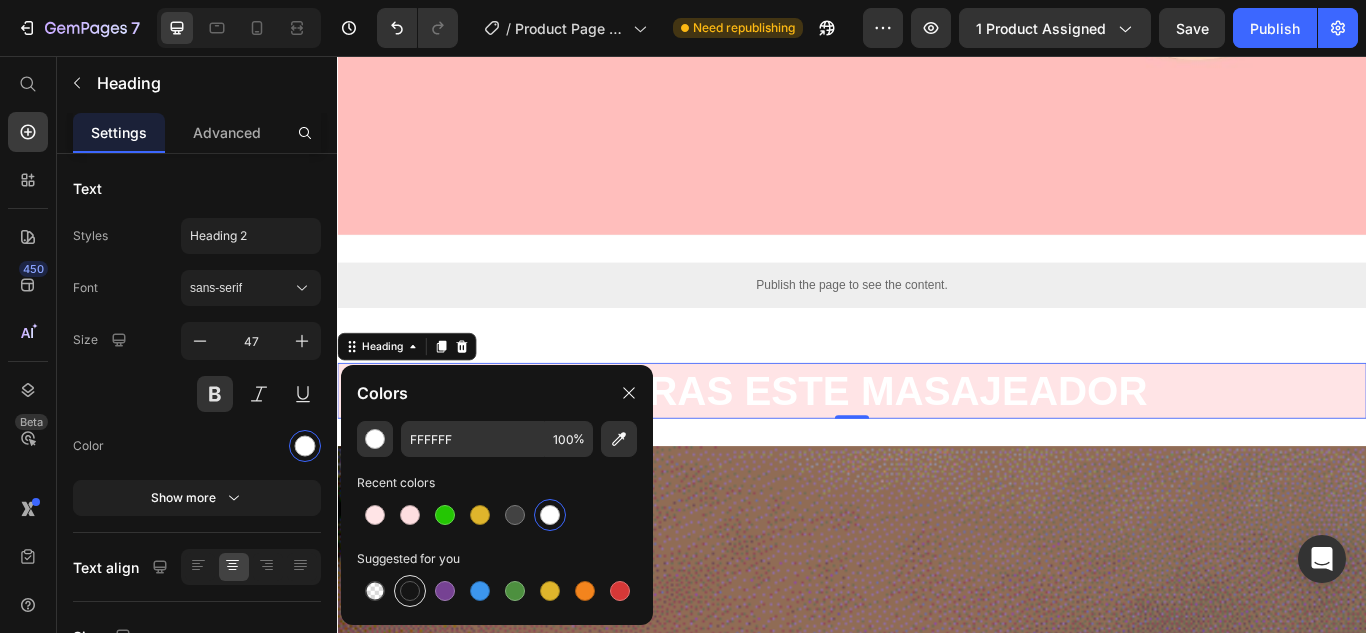 click at bounding box center [410, 591] 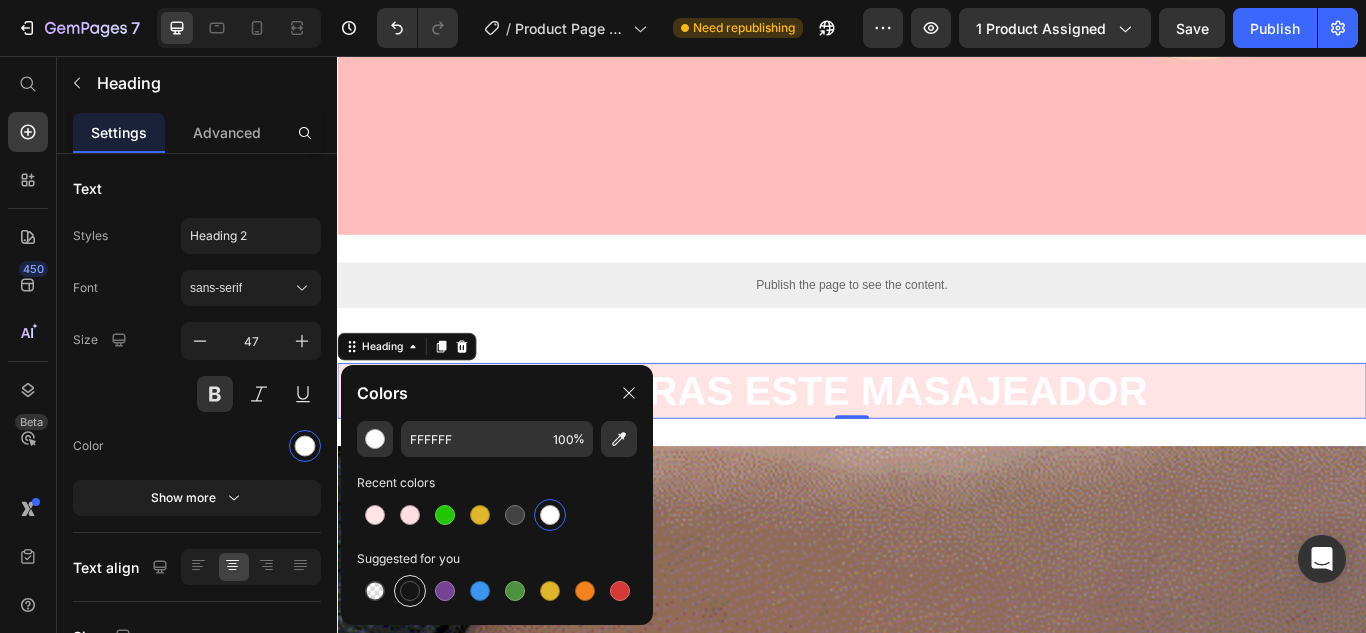 type on "151515" 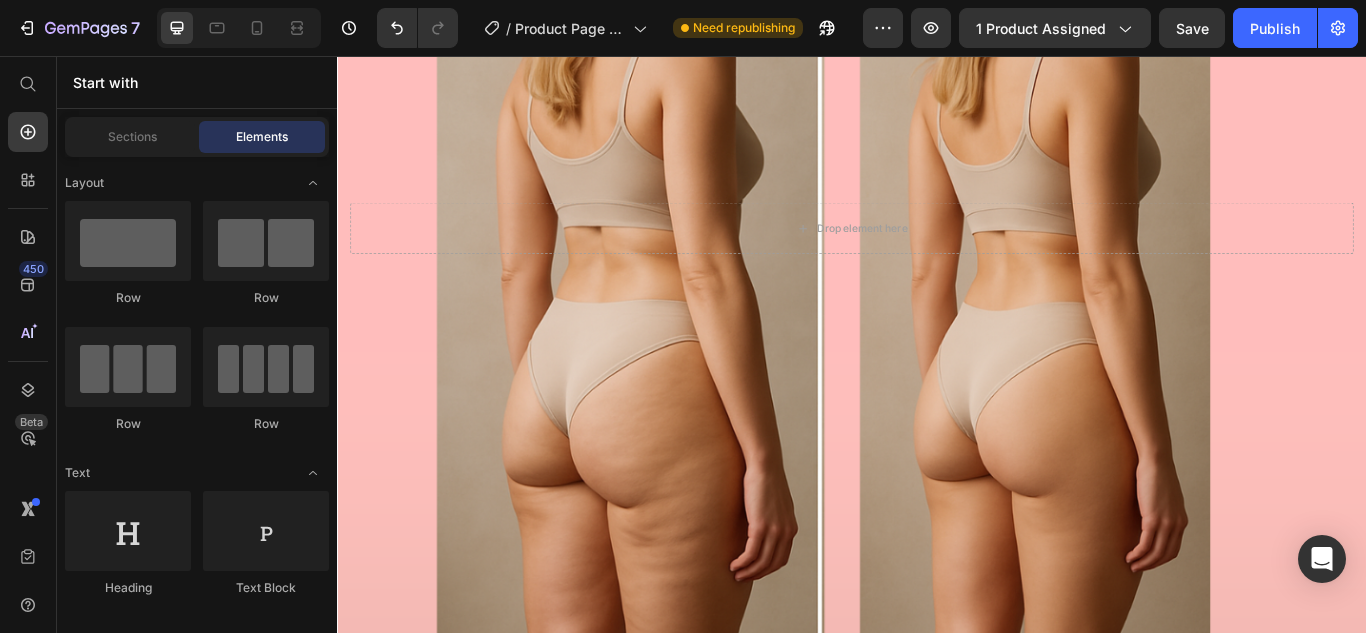 scroll, scrollTop: 3269, scrollLeft: 0, axis: vertical 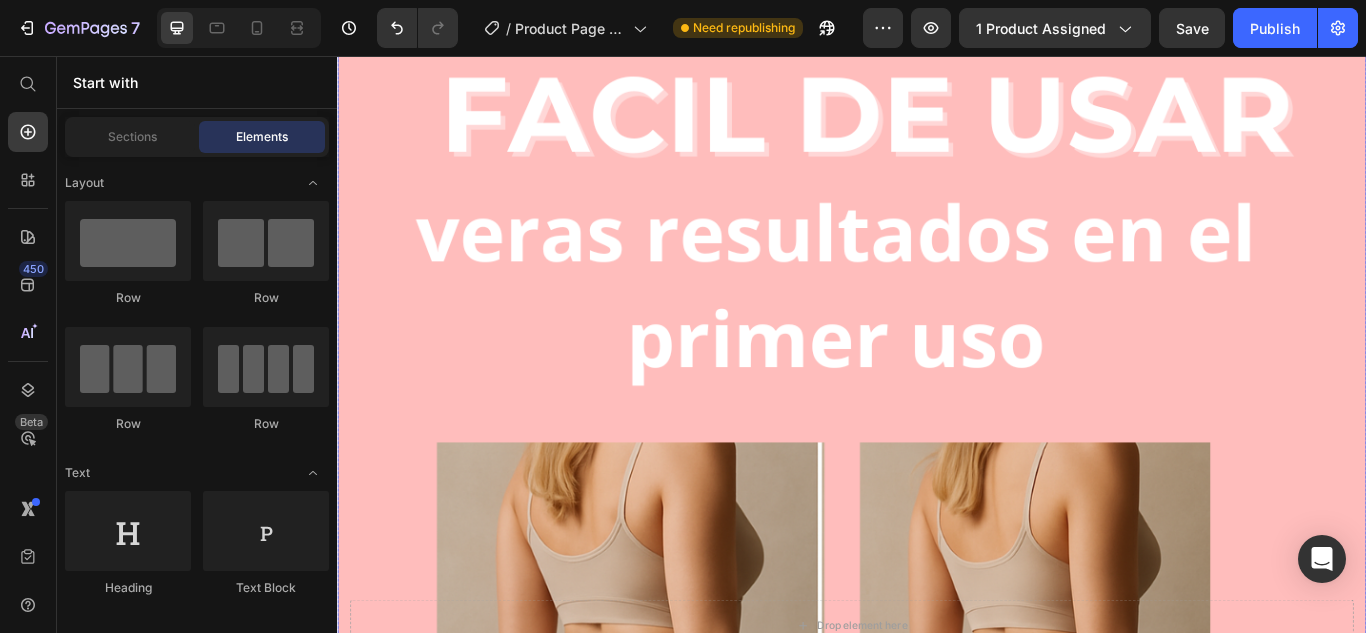 click at bounding box center [937, 720] 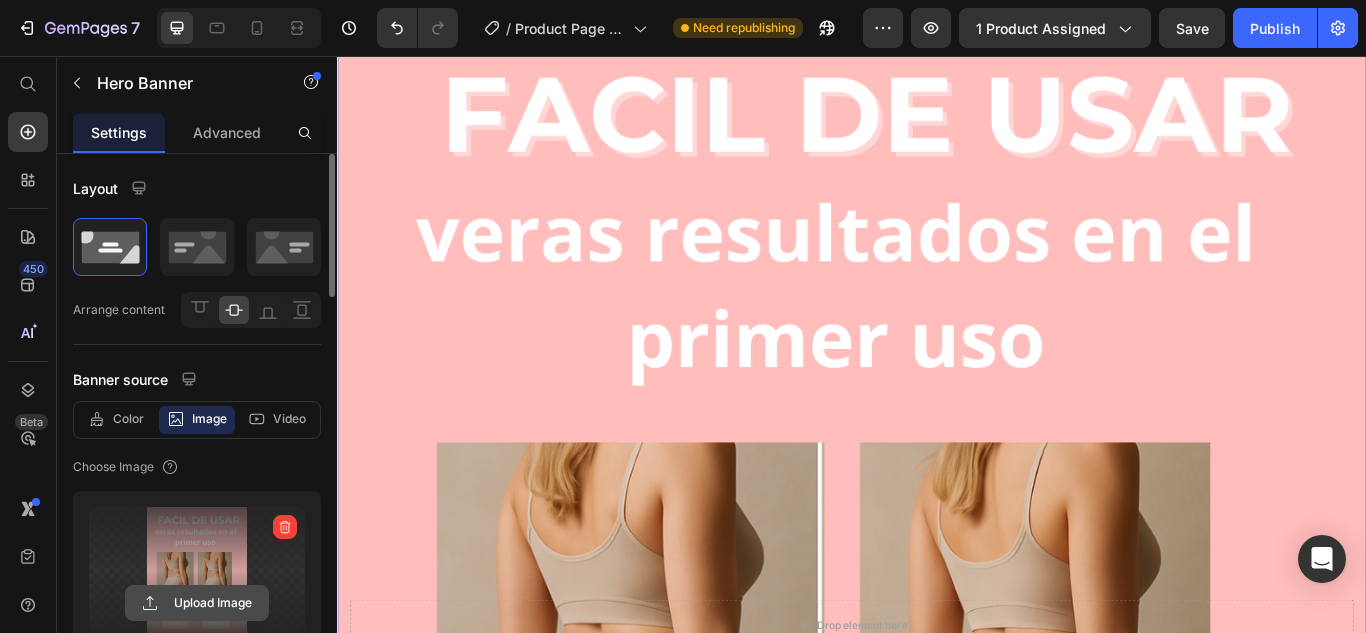 click 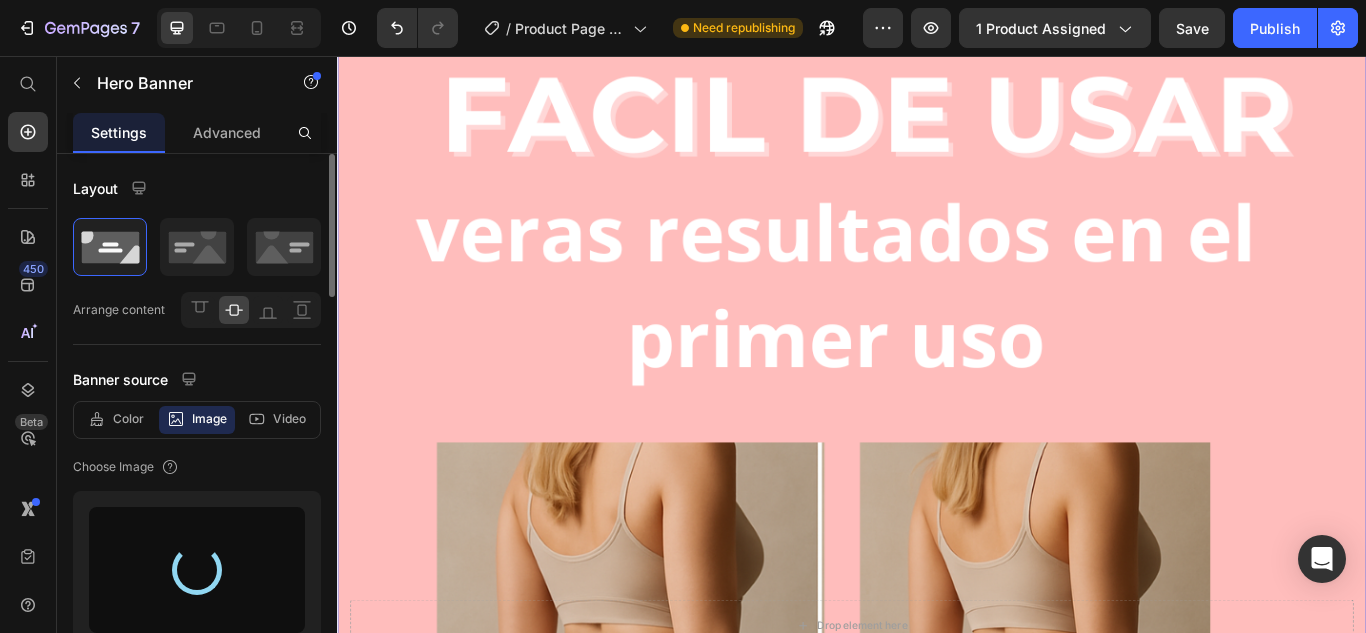 type on "[URL][DOMAIN_NAME]" 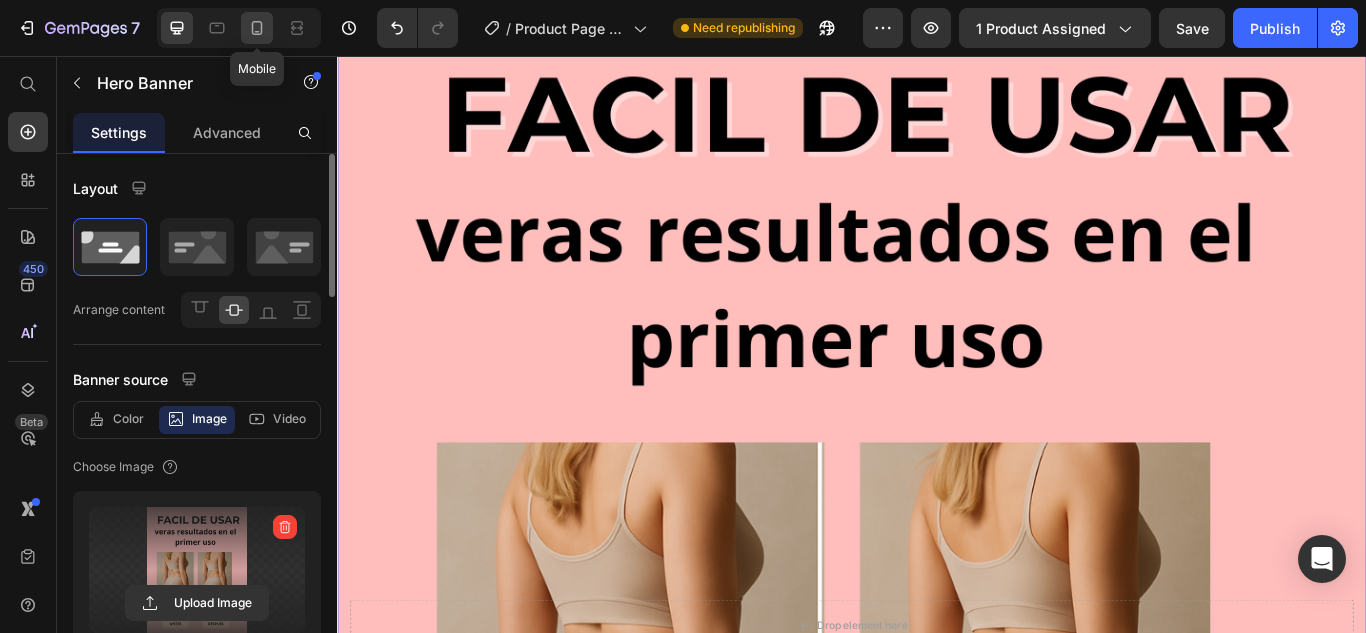 click 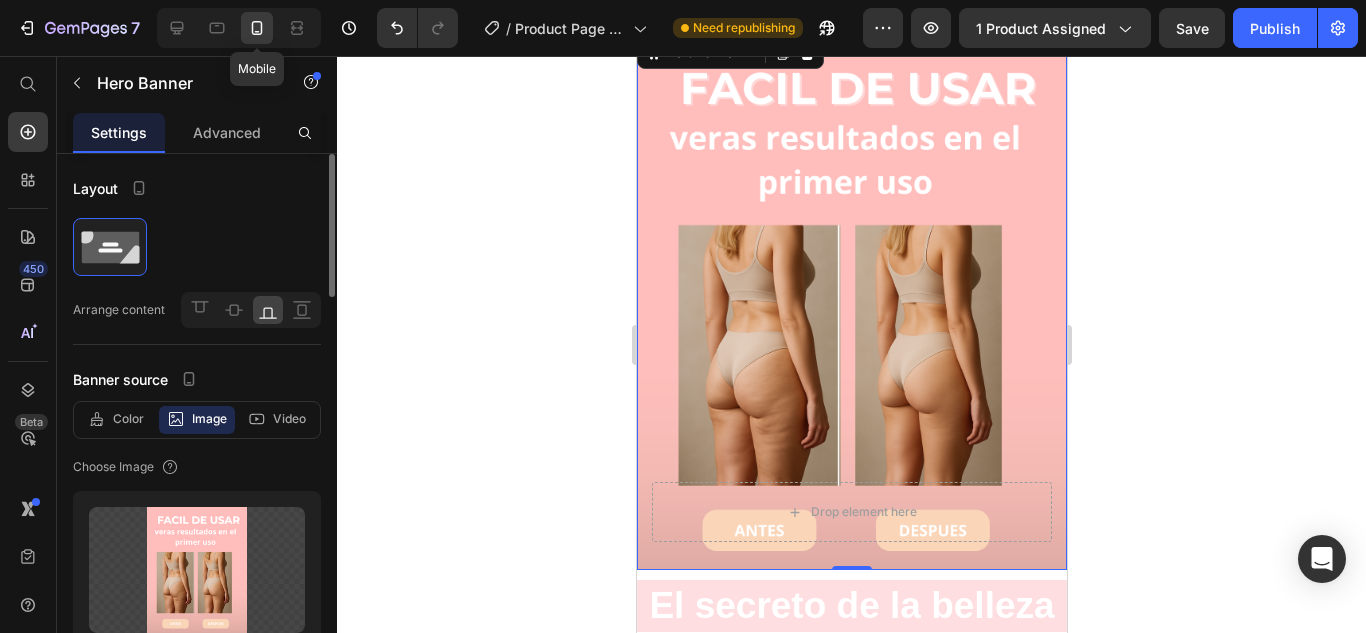 scroll, scrollTop: 2815, scrollLeft: 0, axis: vertical 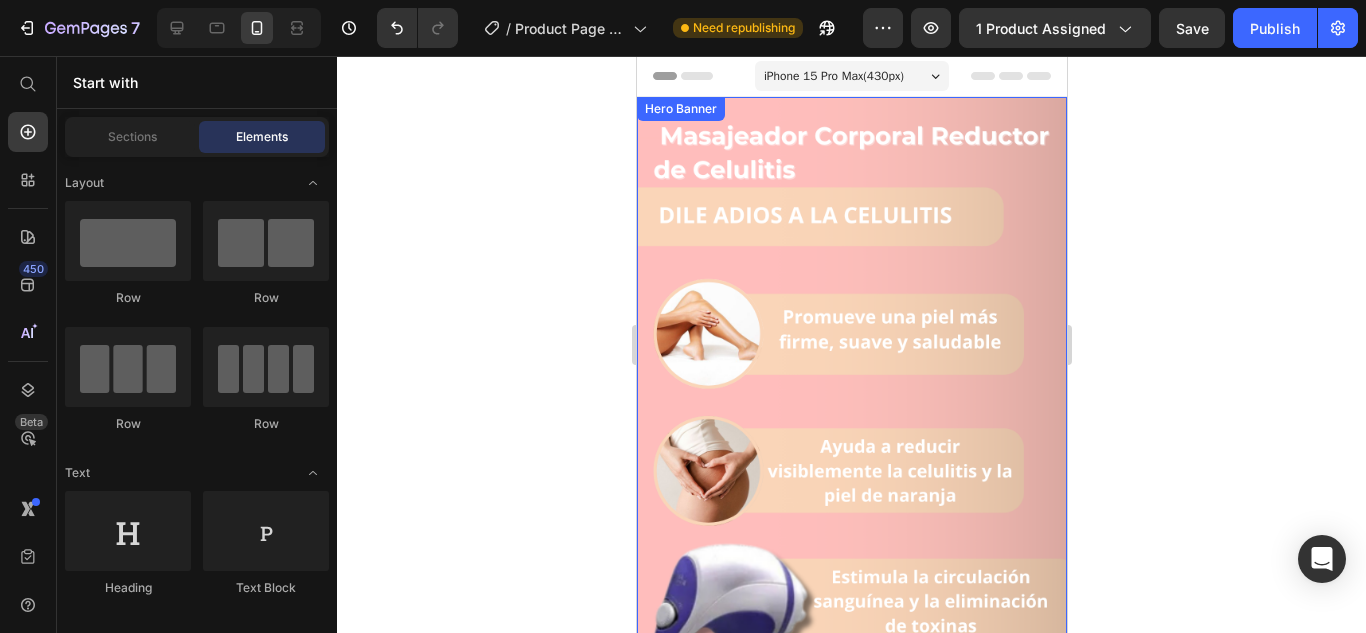 click at bounding box center [851, 479] 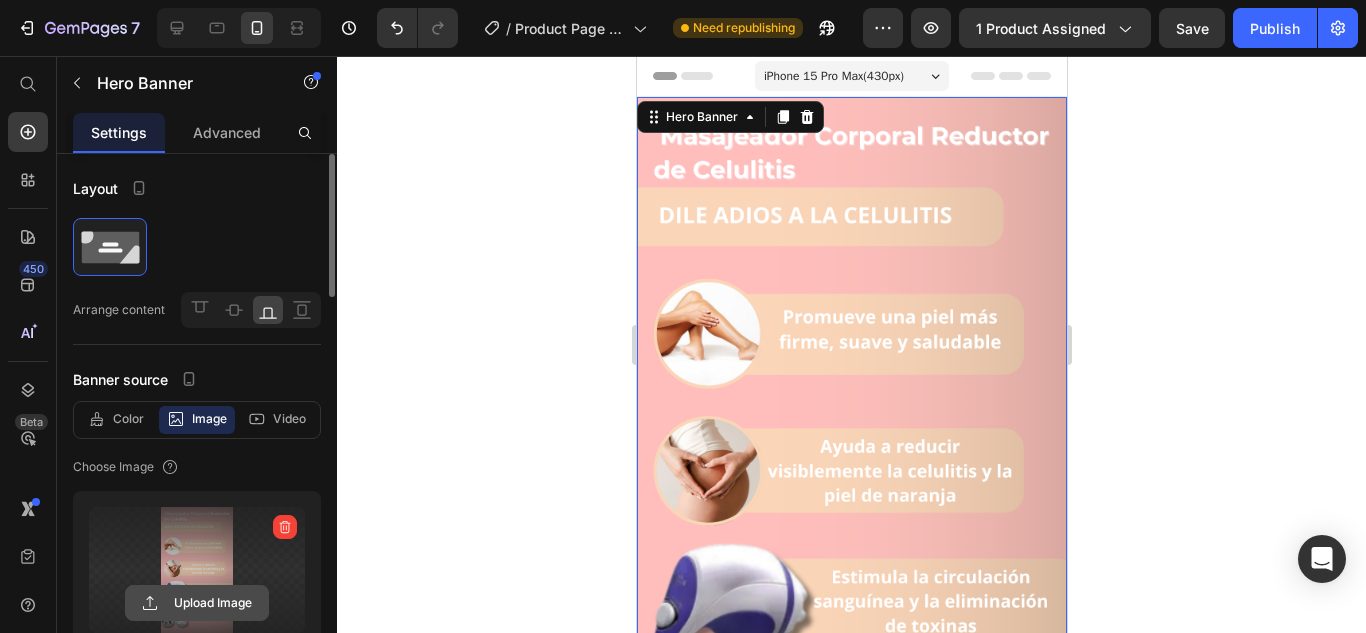 click 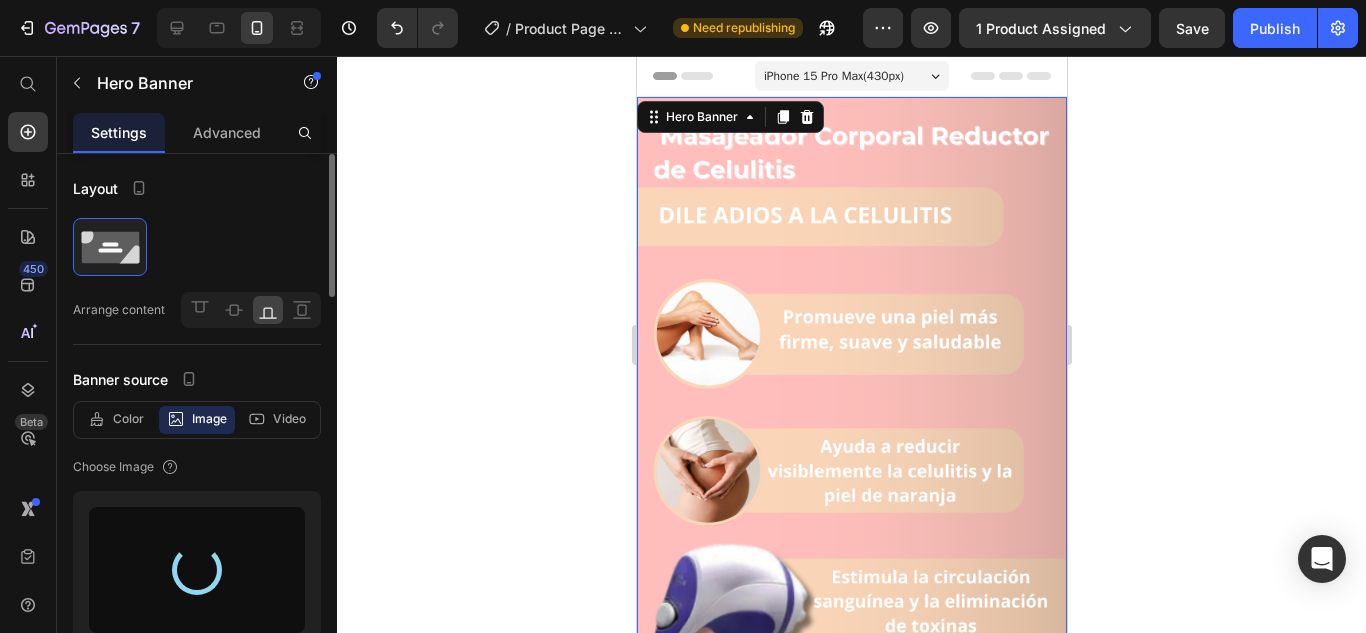 type on "[URL][DOMAIN_NAME]" 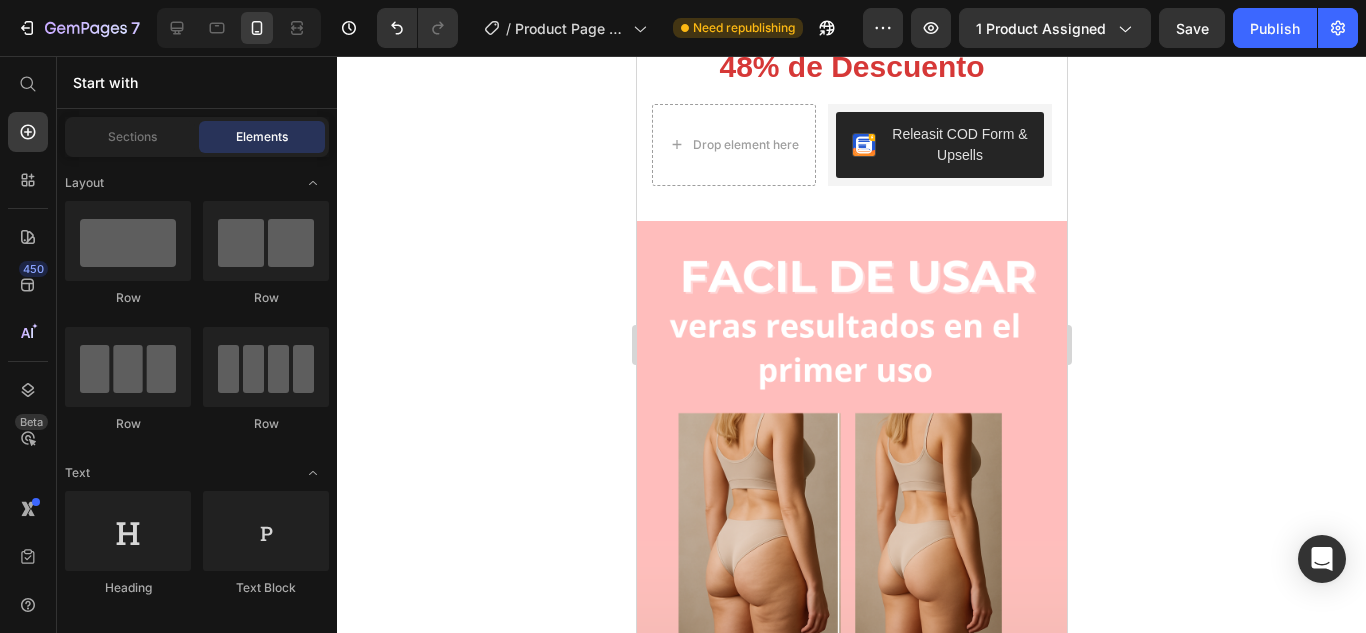 scroll, scrollTop: 1324, scrollLeft: 0, axis: vertical 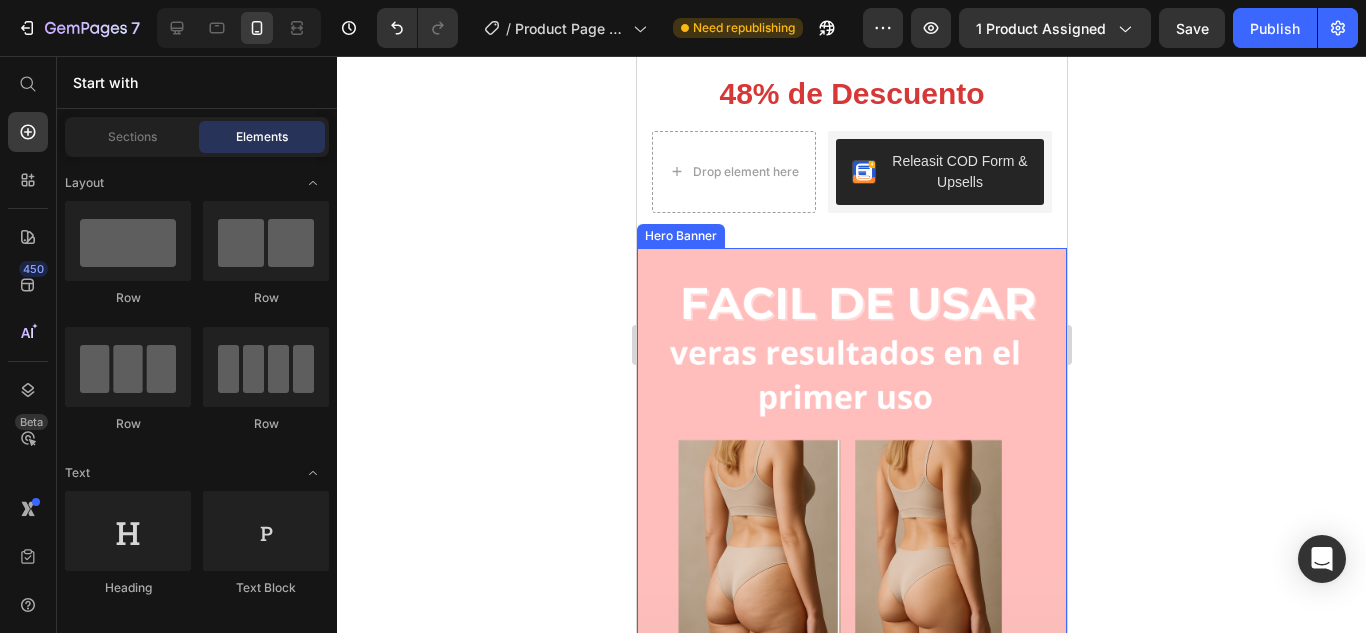 click at bounding box center [851, 517] 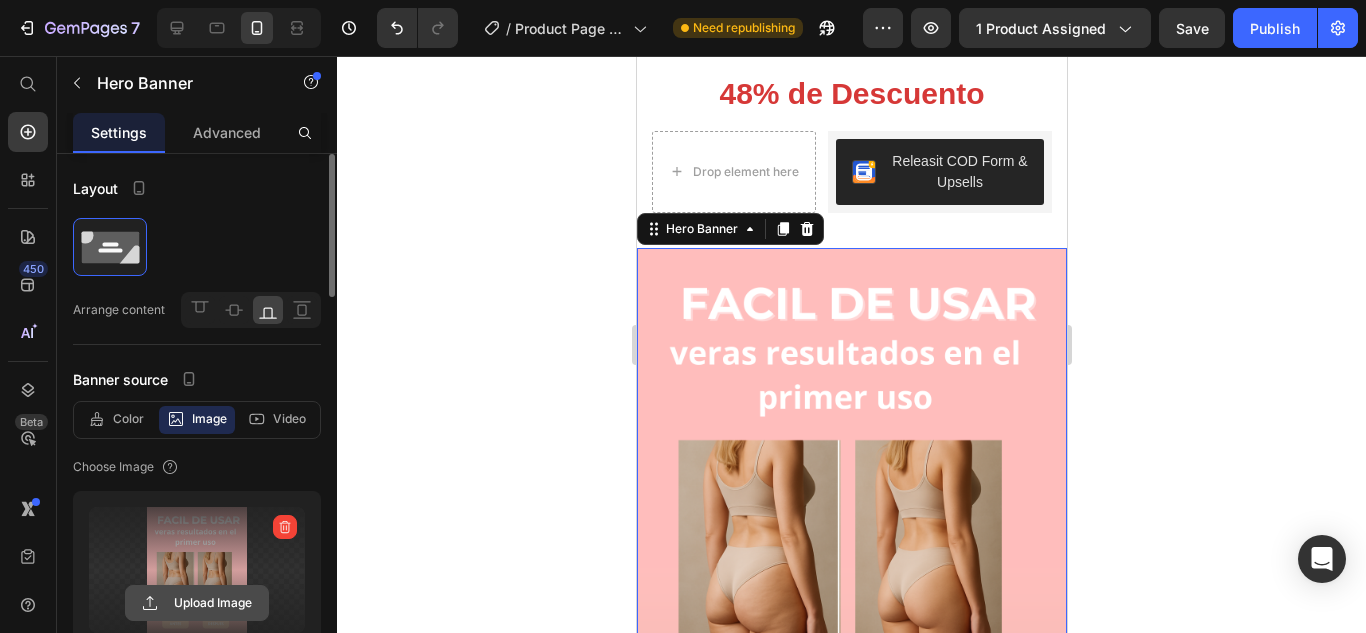 click 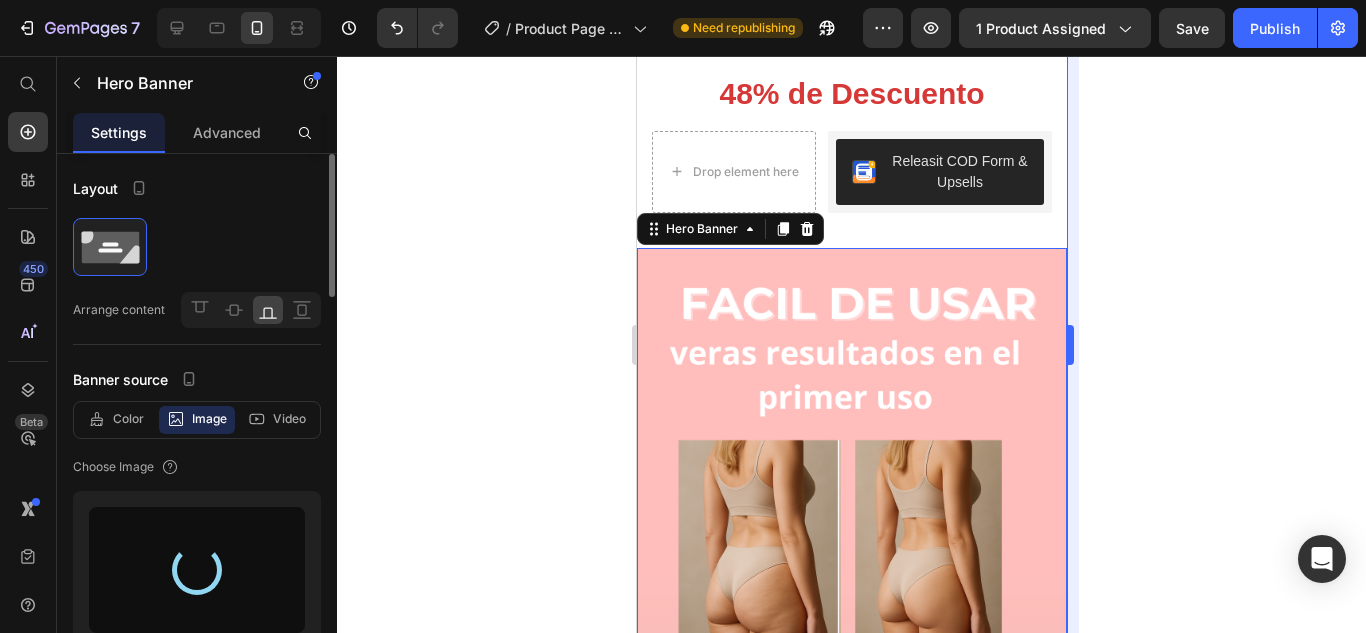 type on "[URL][DOMAIN_NAME]" 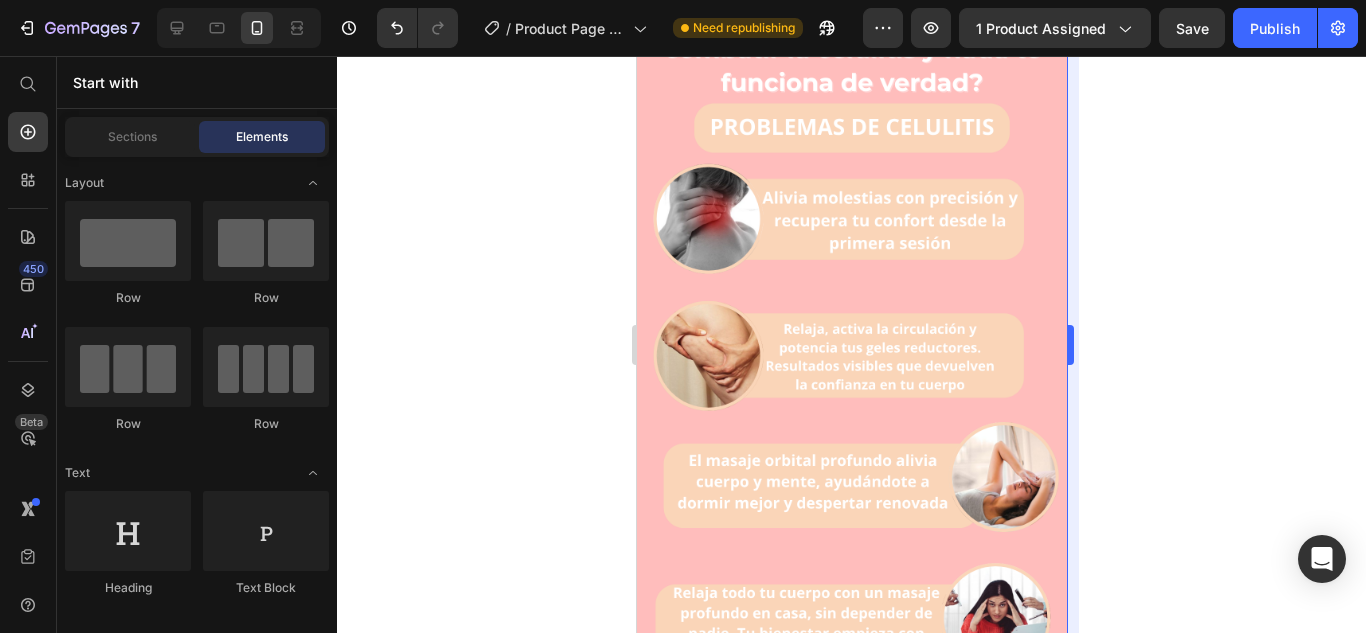scroll, scrollTop: 2690, scrollLeft: 0, axis: vertical 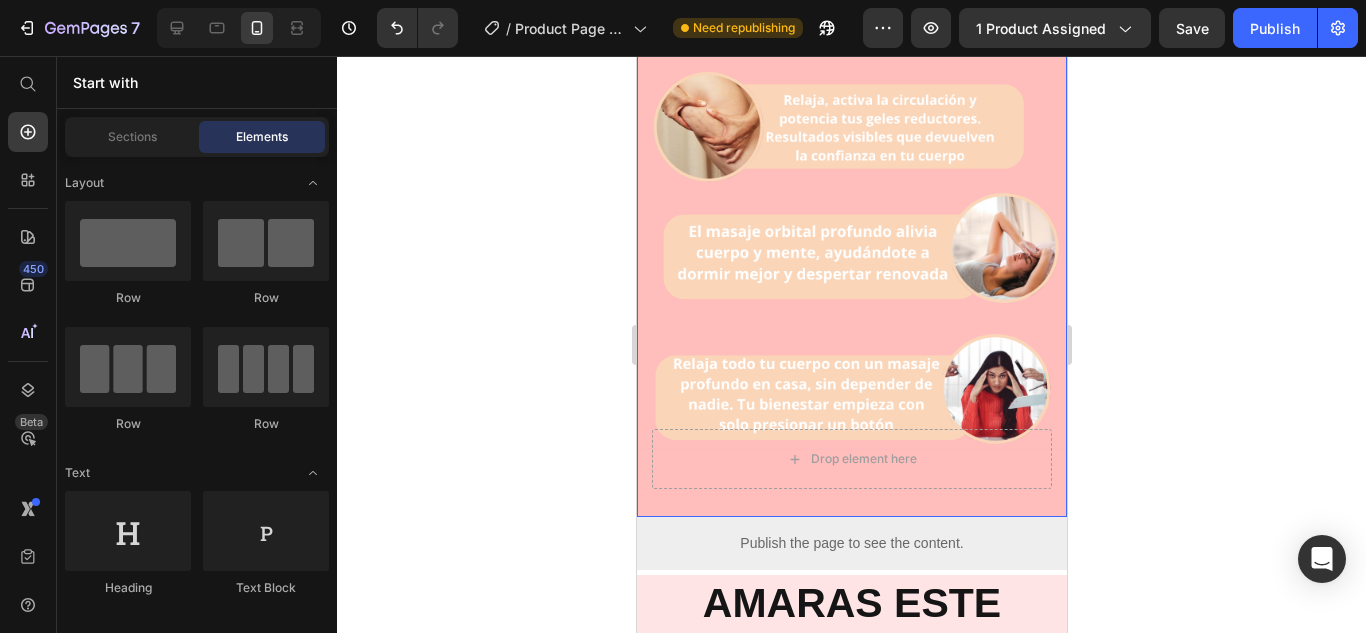 click at bounding box center (851, 135) 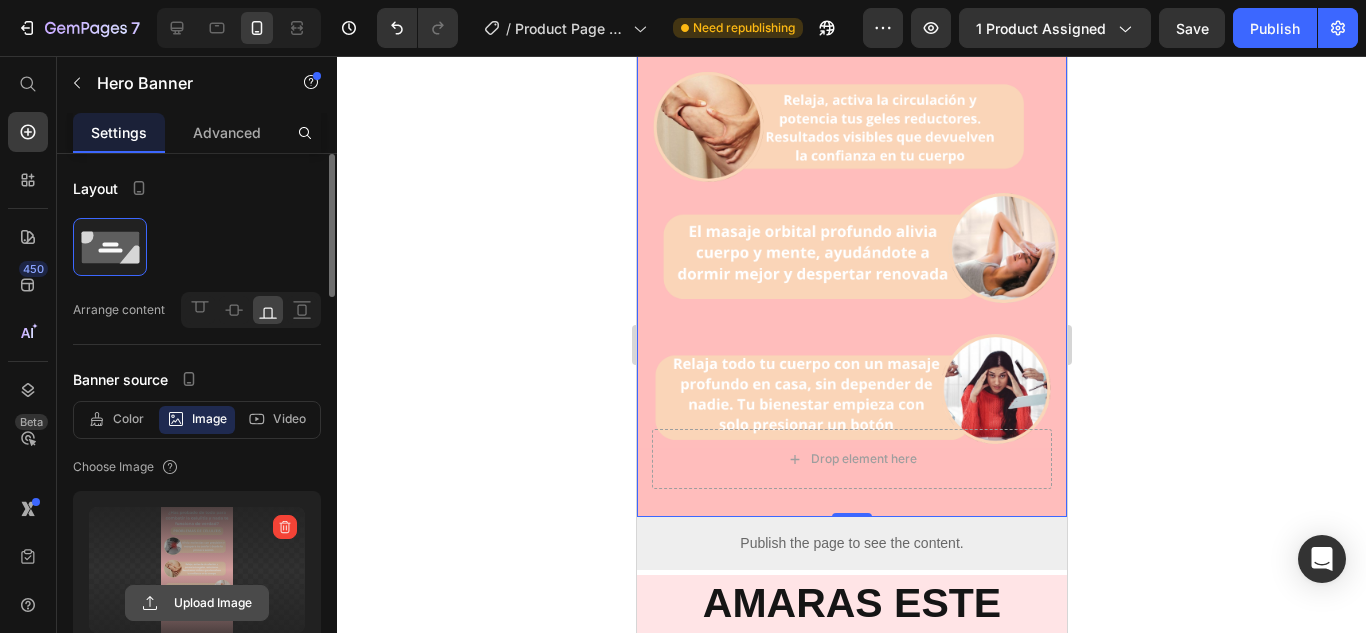 click 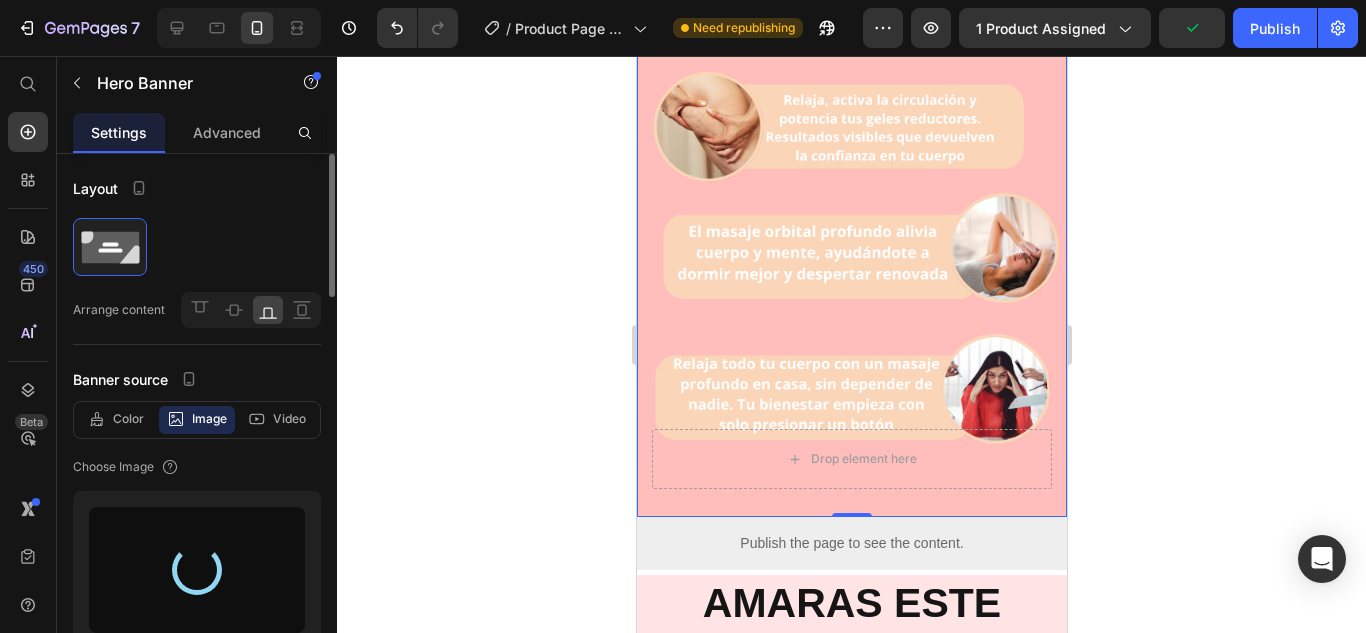 type on "[URL][DOMAIN_NAME]" 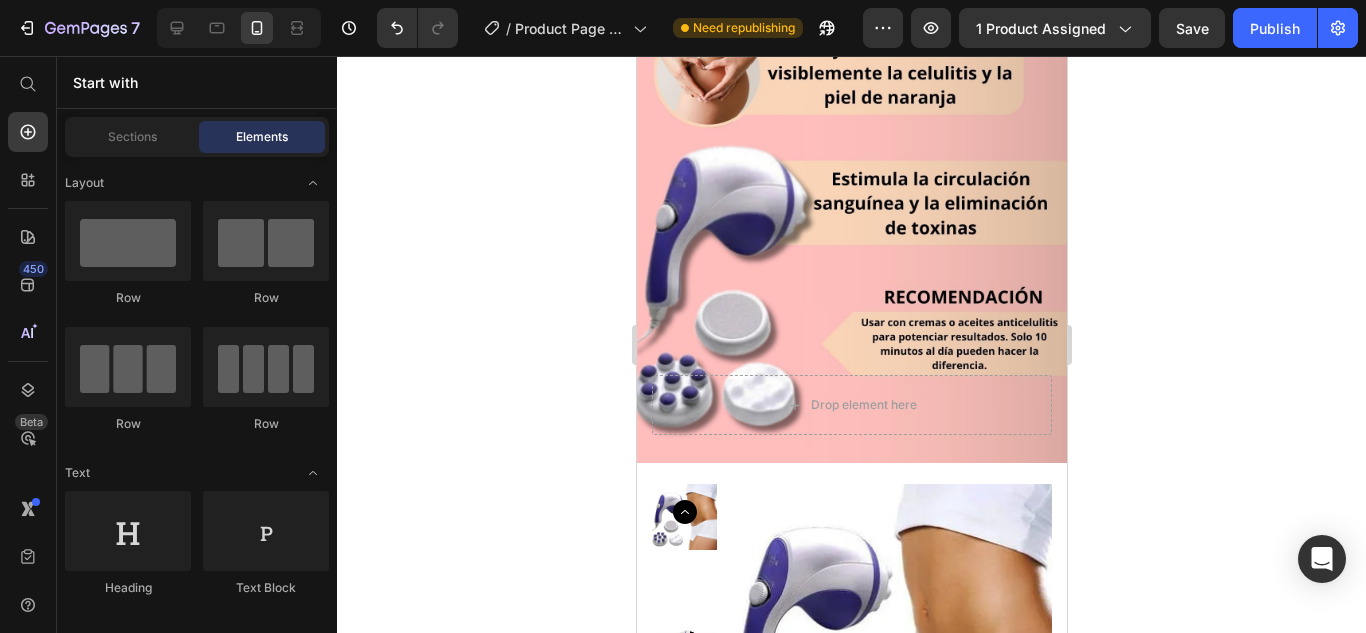 scroll, scrollTop: 0, scrollLeft: 0, axis: both 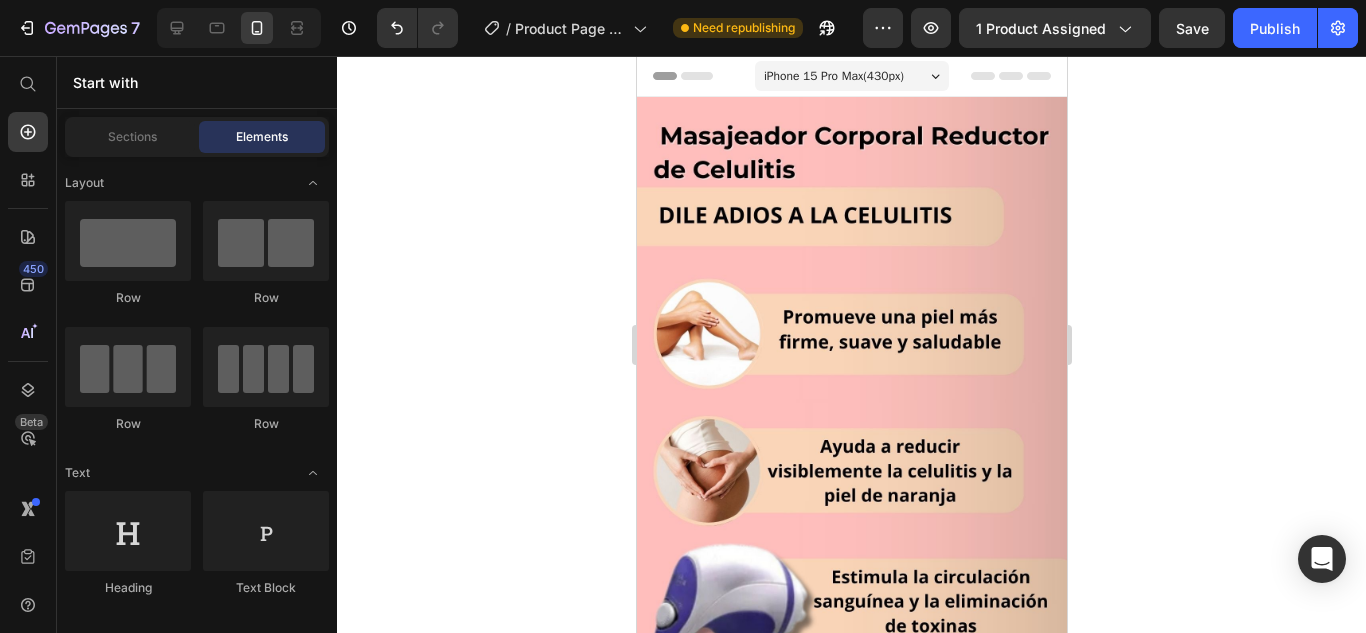 drag, startPoint x: 1055, startPoint y: 439, endPoint x: 1732, endPoint y: 113, distance: 751.40204 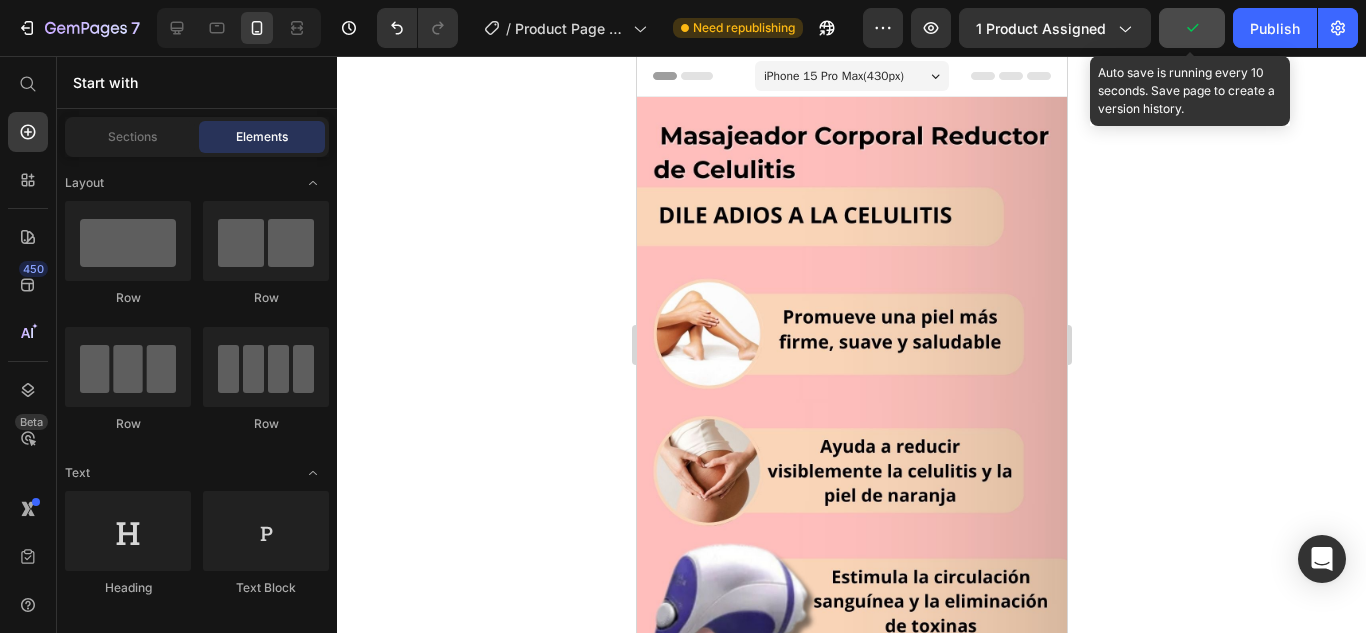 click 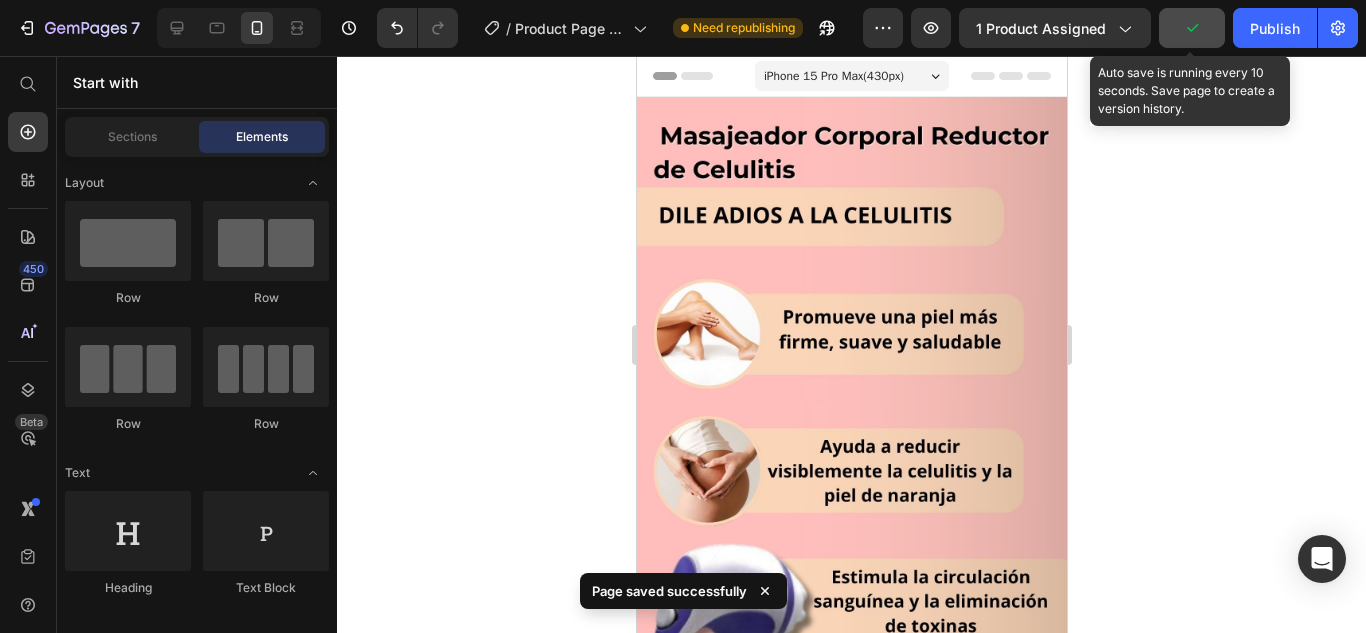 click 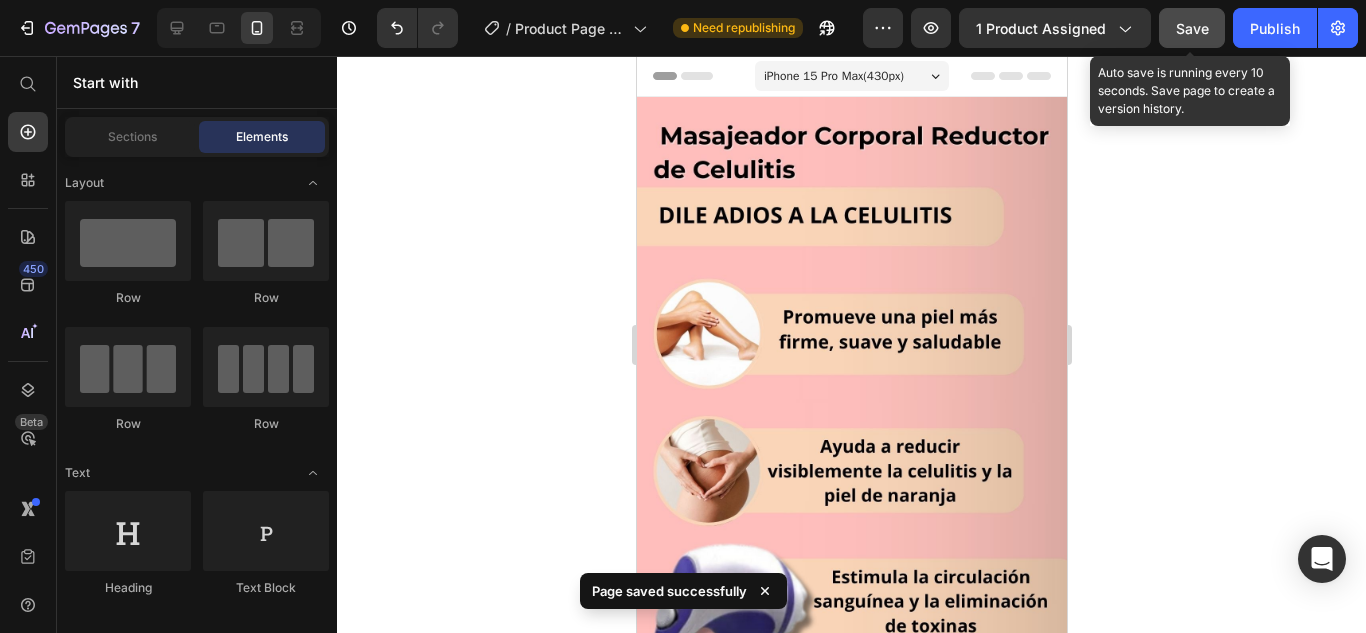 click on "Save" at bounding box center (1192, 28) 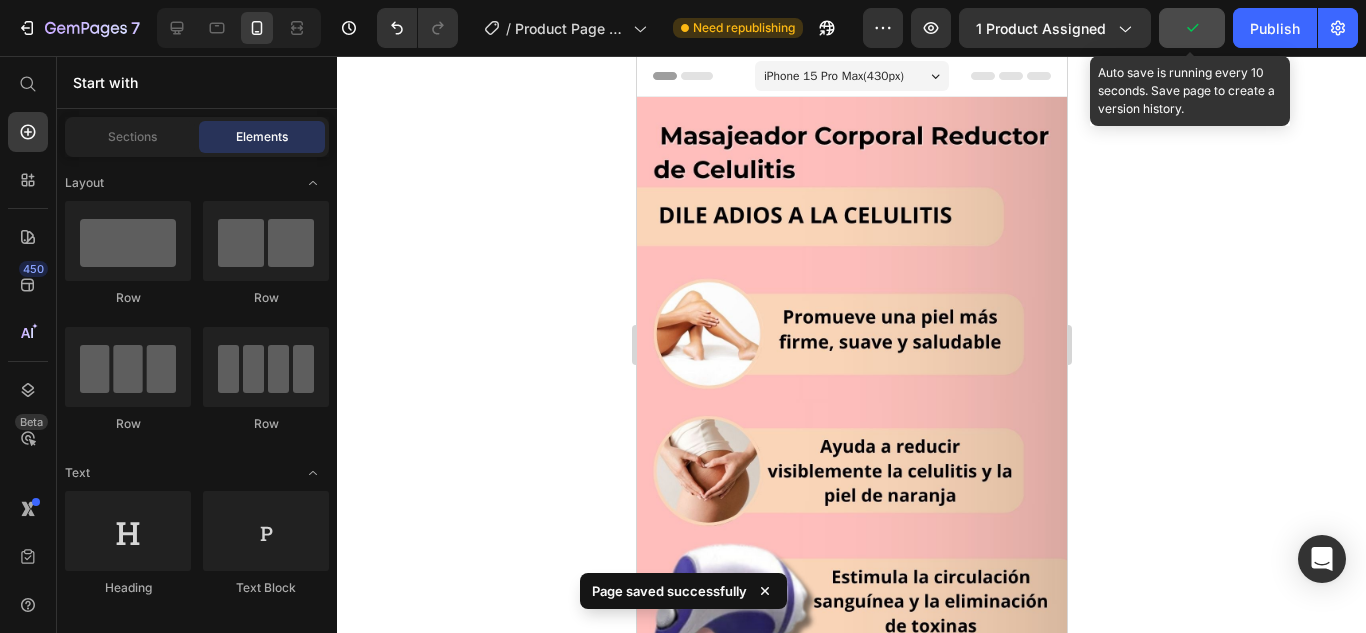 click 